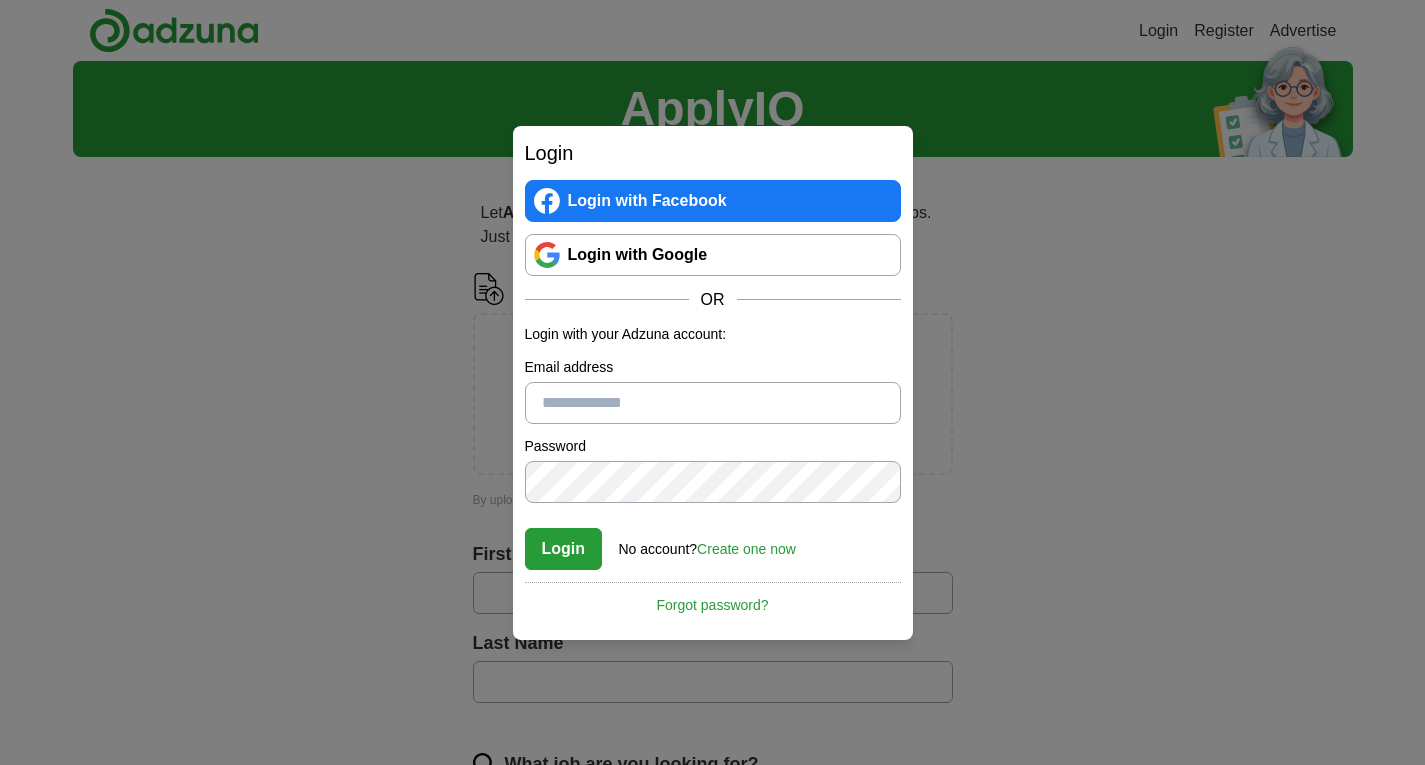 scroll, scrollTop: 0, scrollLeft: 0, axis: both 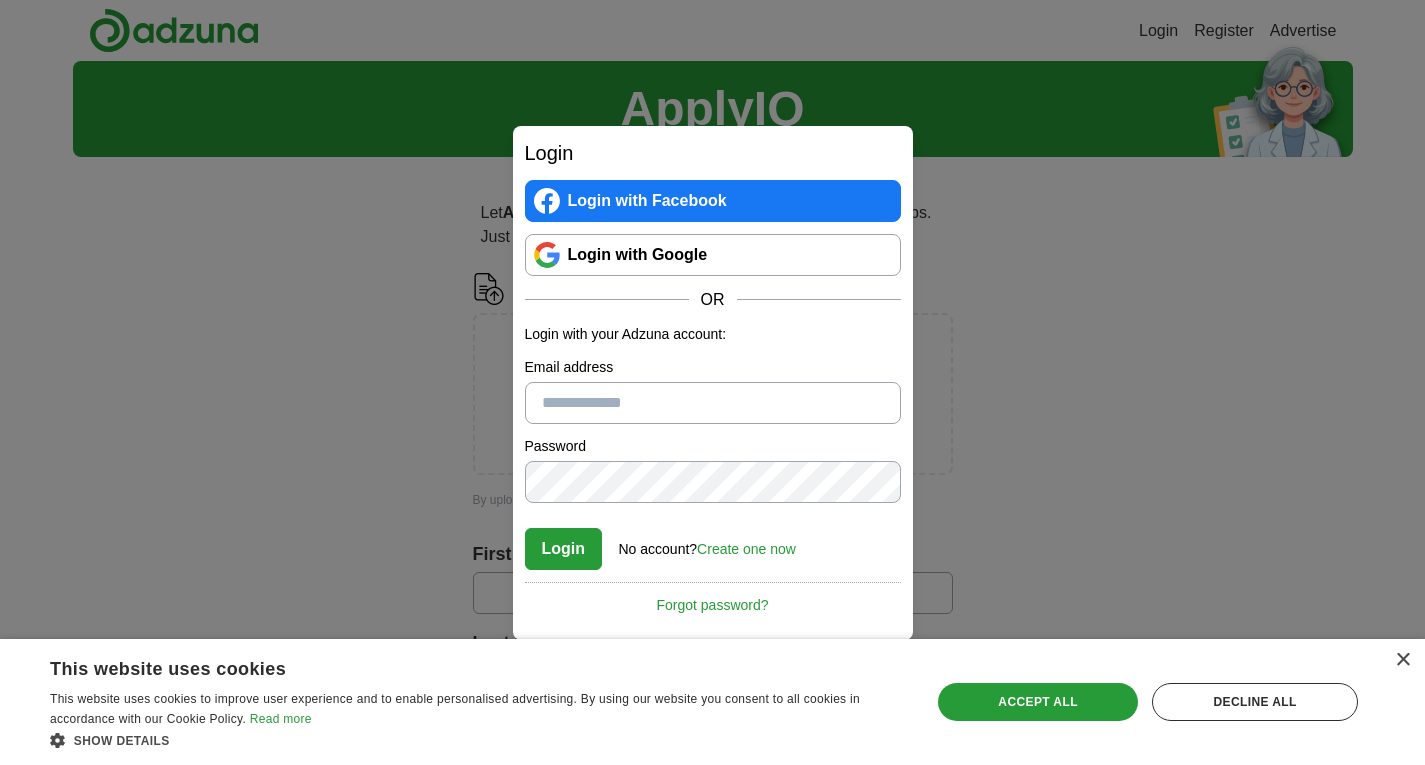click on "Create one now" at bounding box center (746, 549) 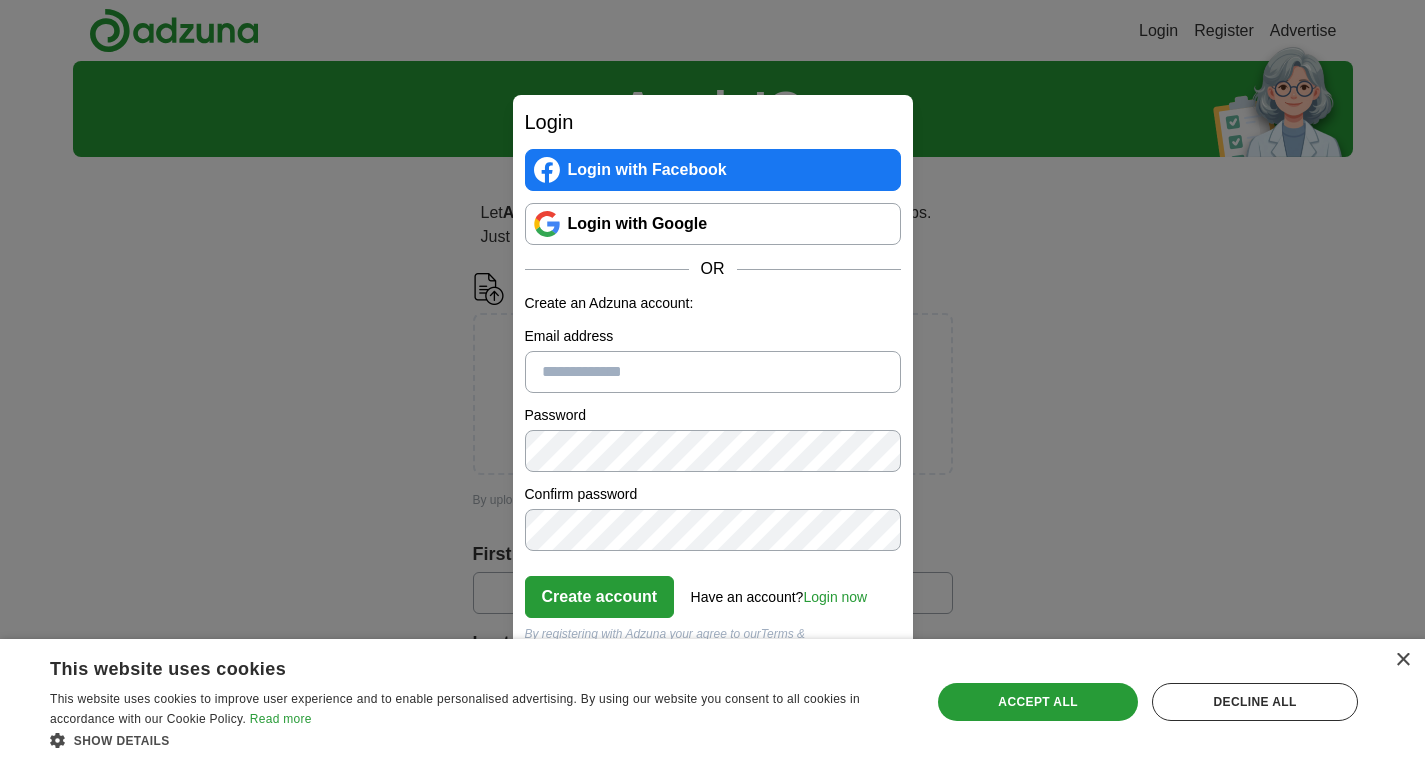 click on "Email address" at bounding box center (713, 372) 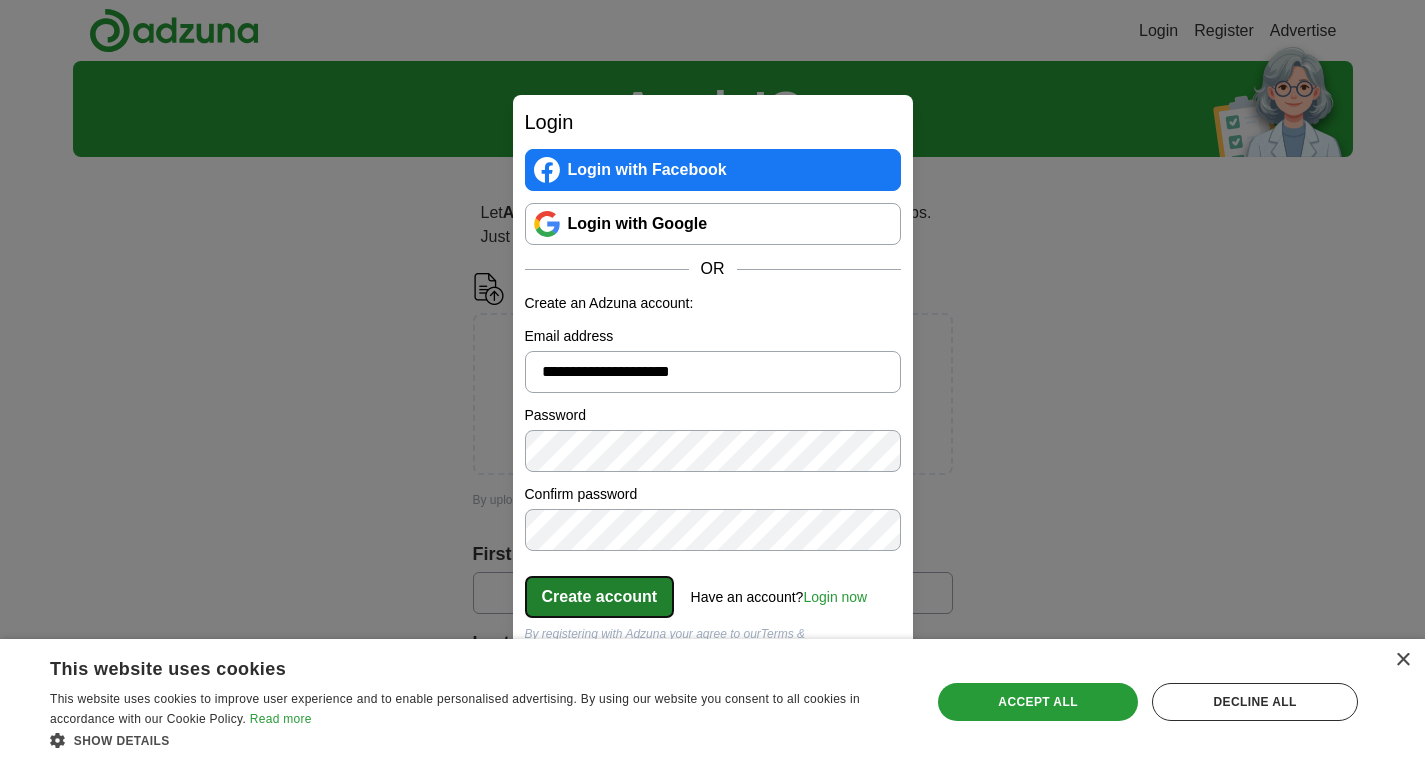click on "Create account" at bounding box center (600, 597) 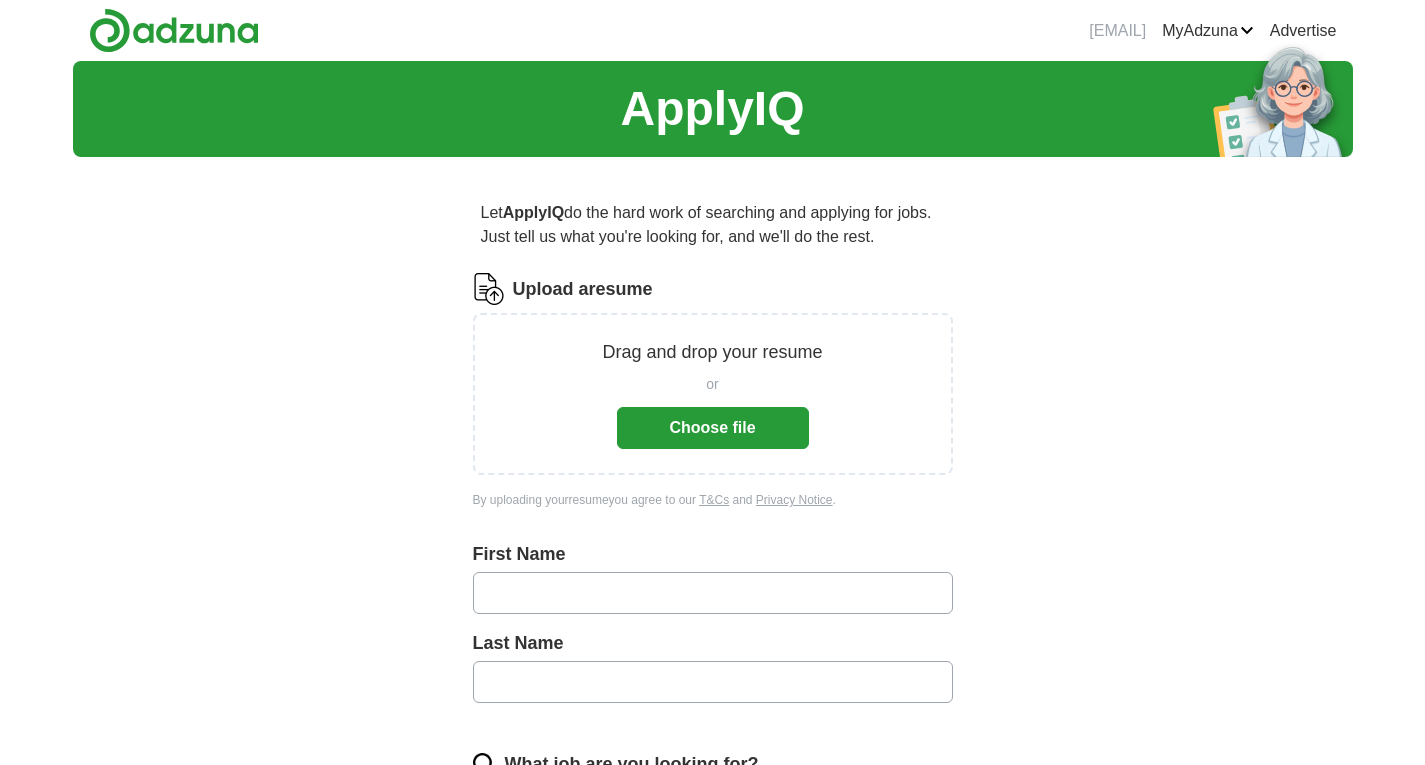 scroll, scrollTop: 0, scrollLeft: 0, axis: both 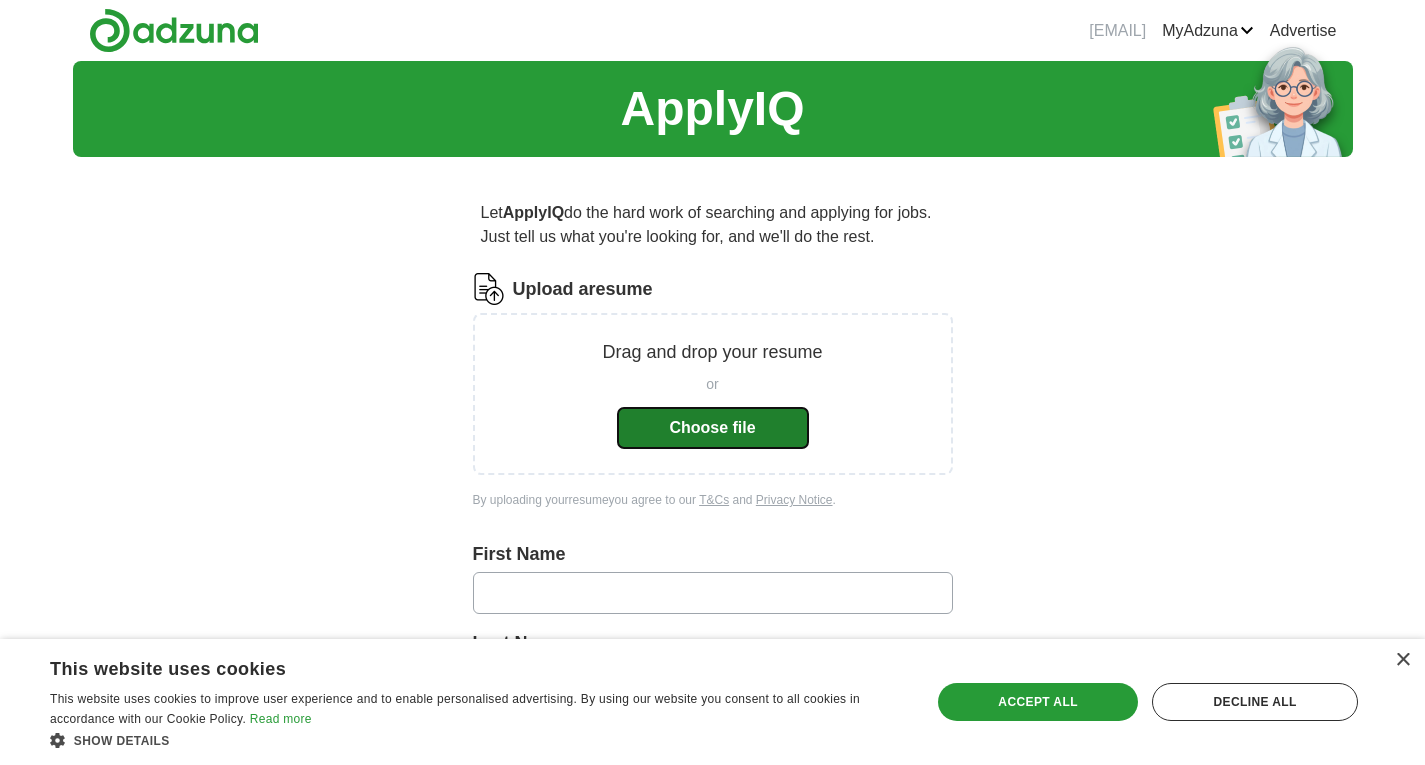 click on "Choose file" at bounding box center [713, 428] 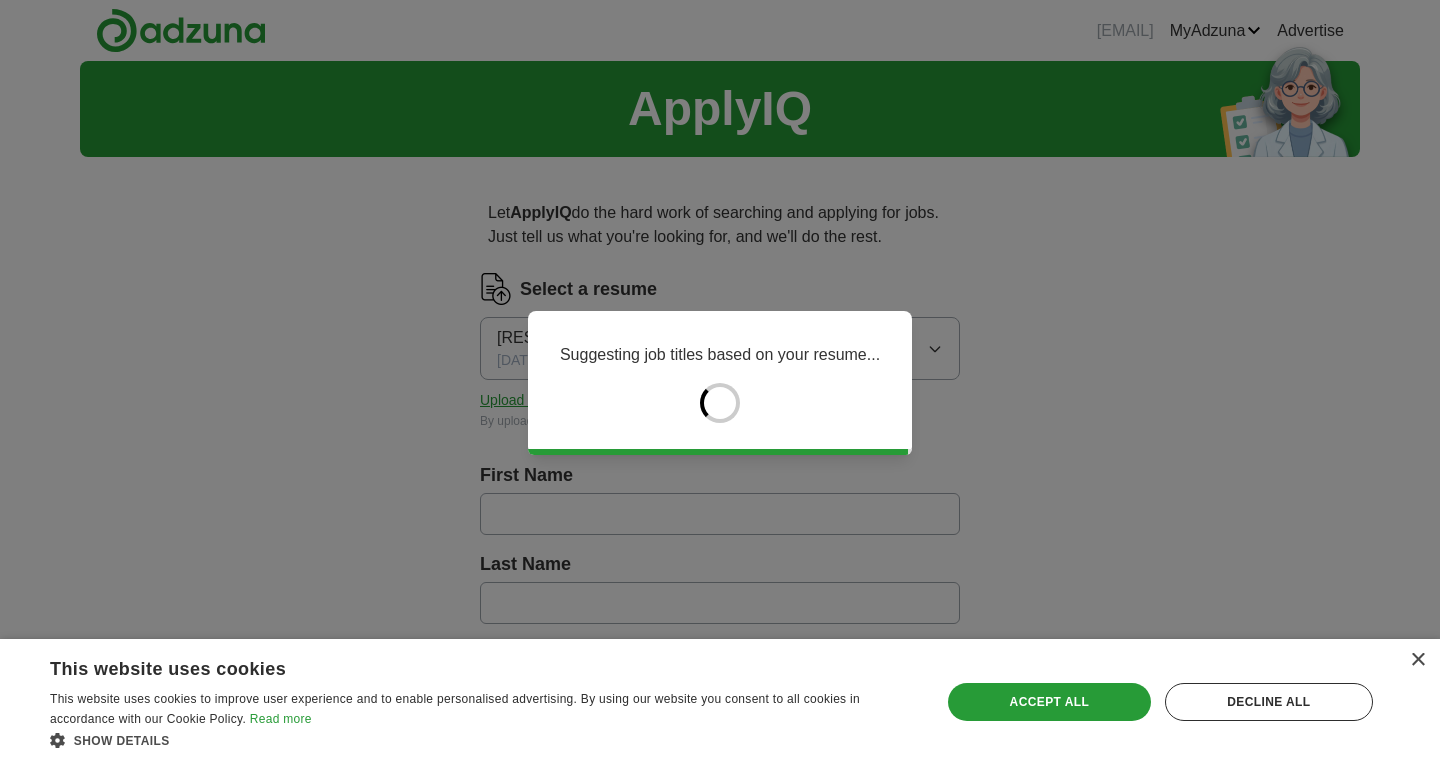 type on "********" 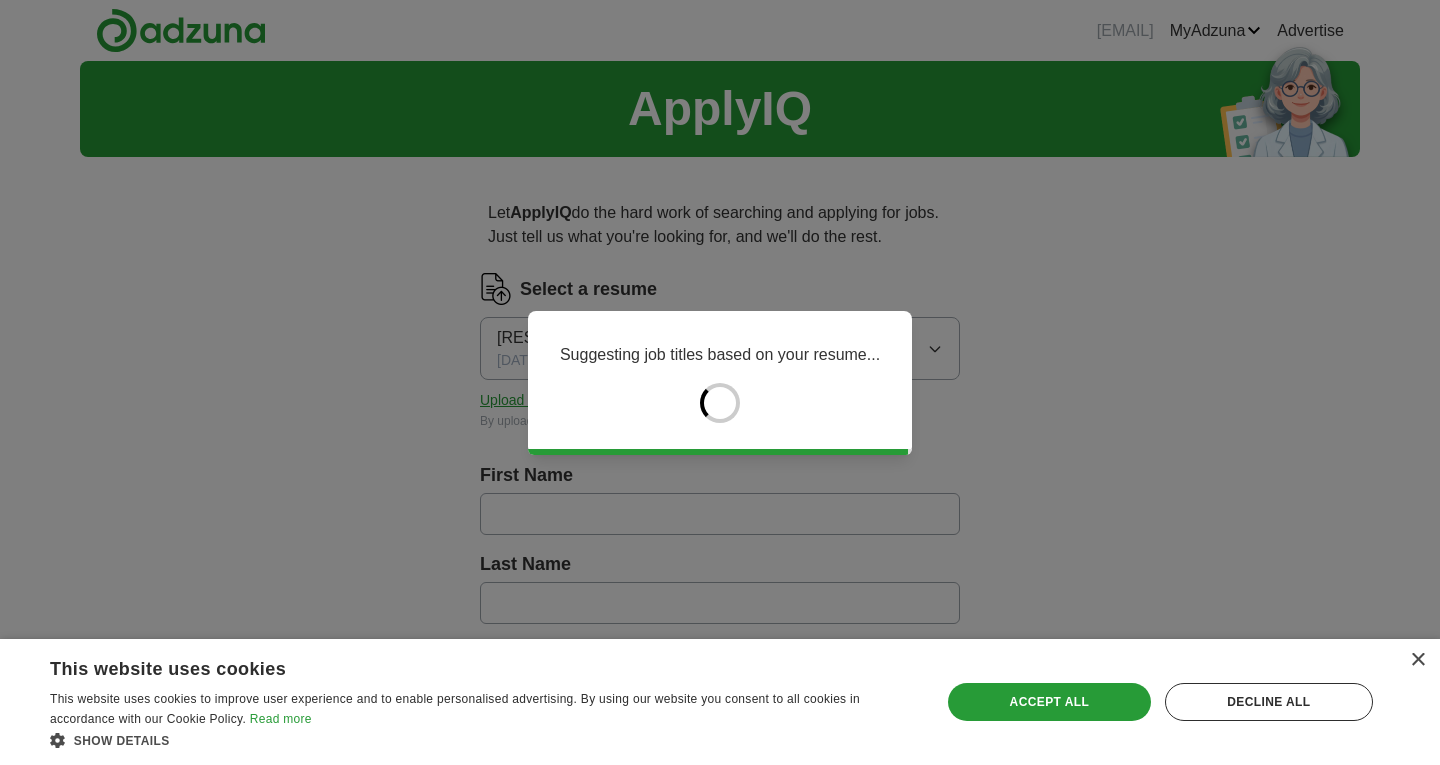 type on "******" 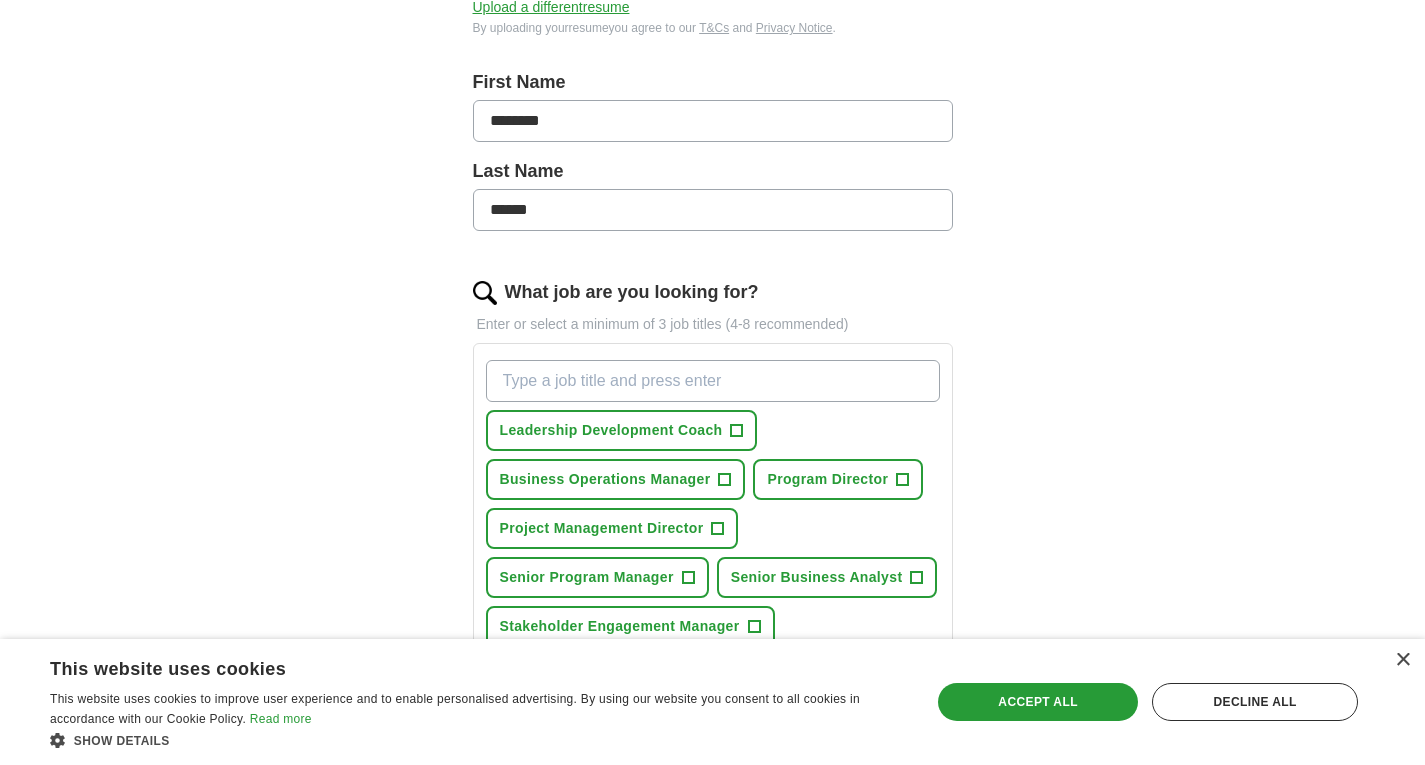 scroll, scrollTop: 394, scrollLeft: 0, axis: vertical 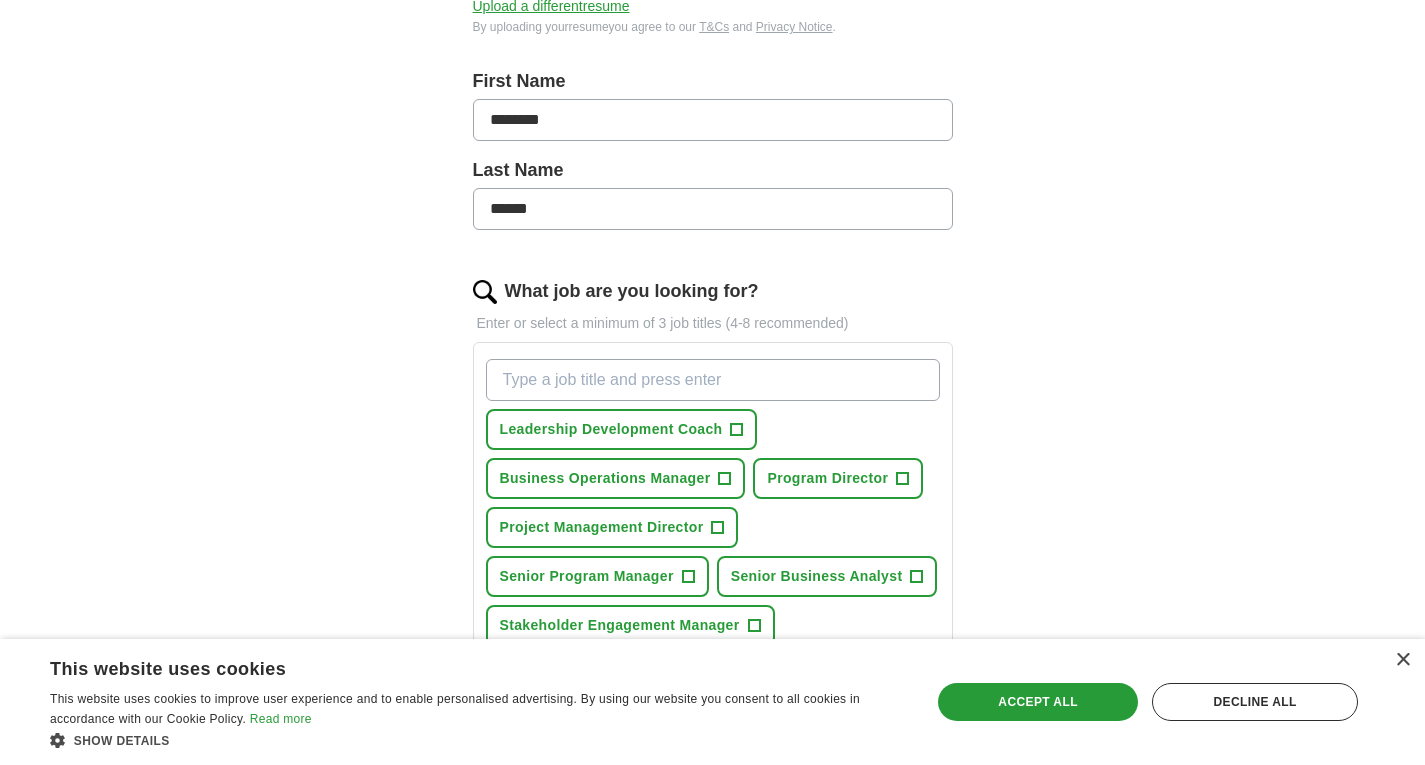 click on "What job are you looking for?" at bounding box center (713, 380) 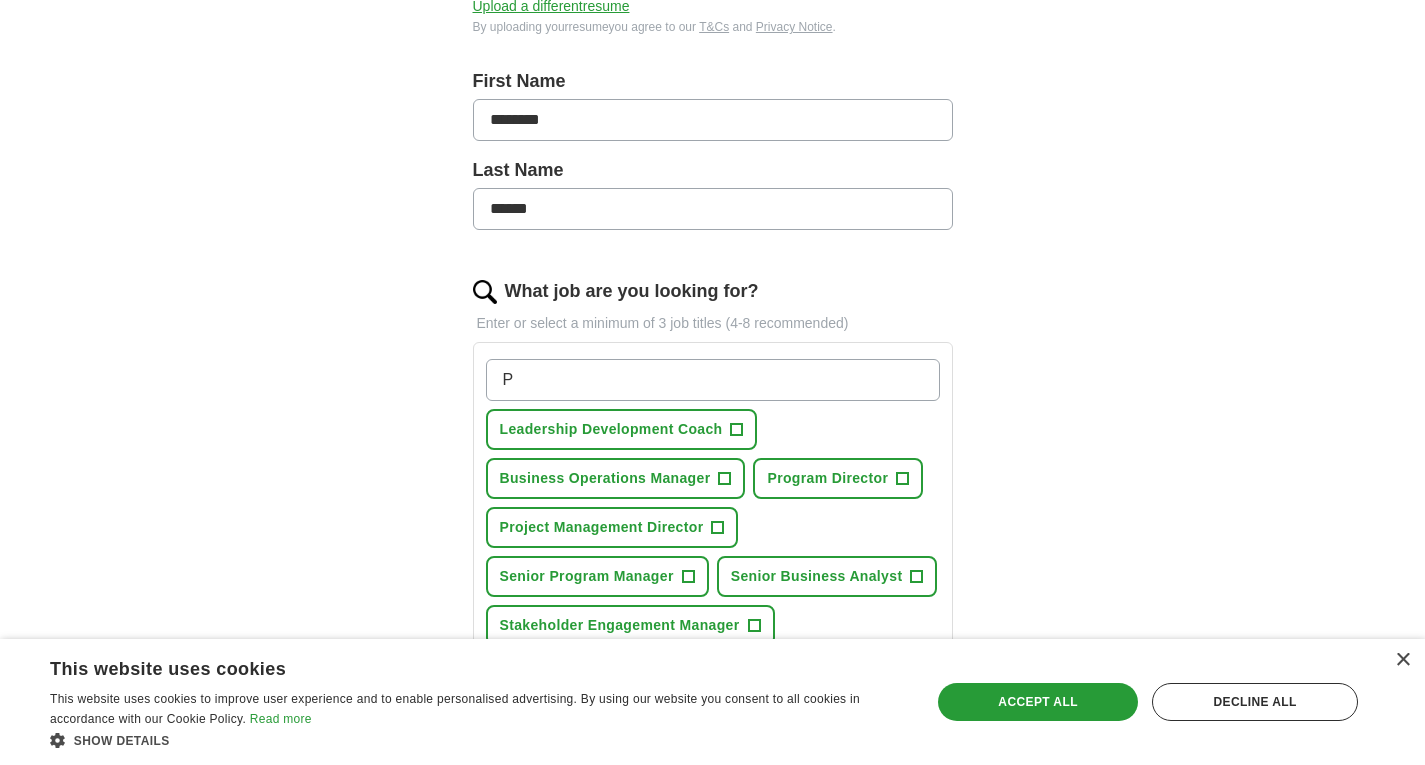 click on "P" at bounding box center [713, 380] 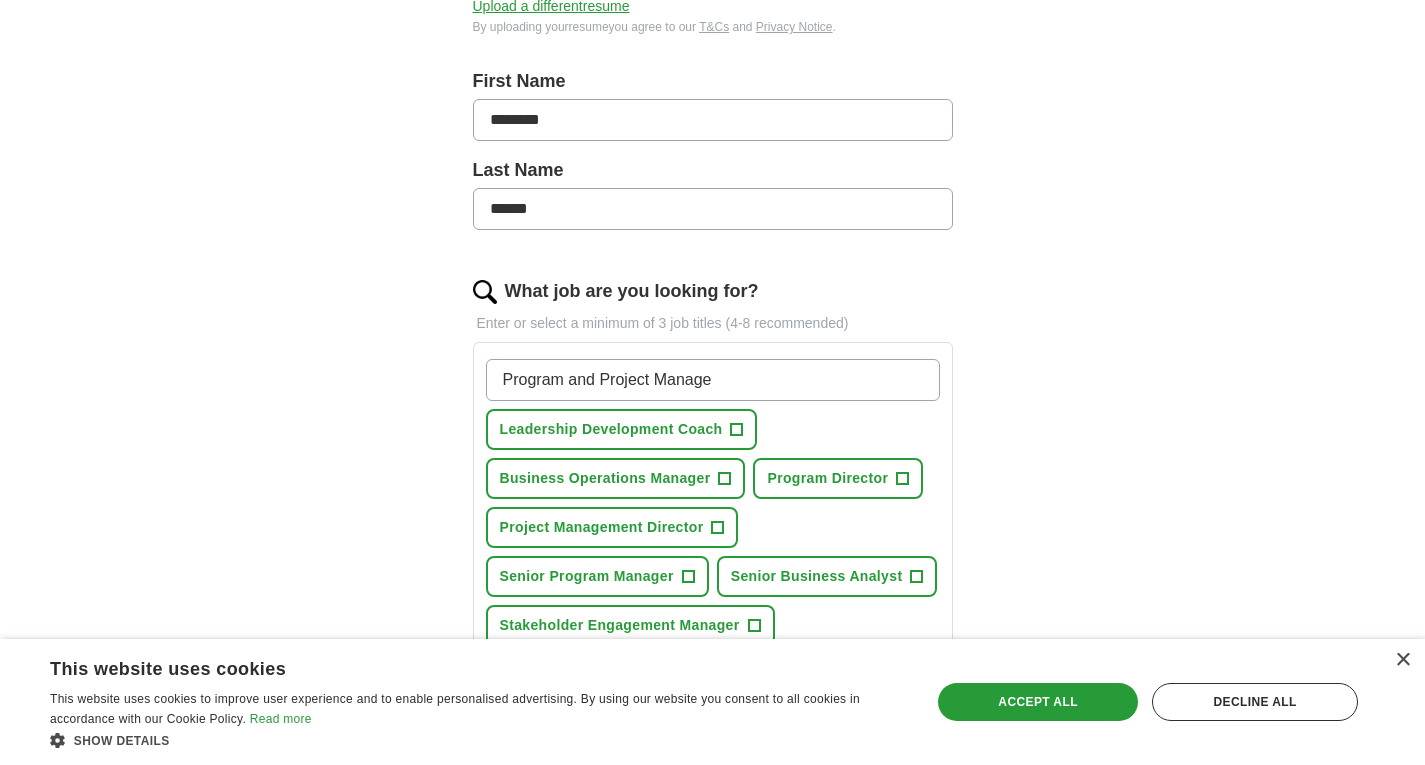 type on "Program and Project Manager" 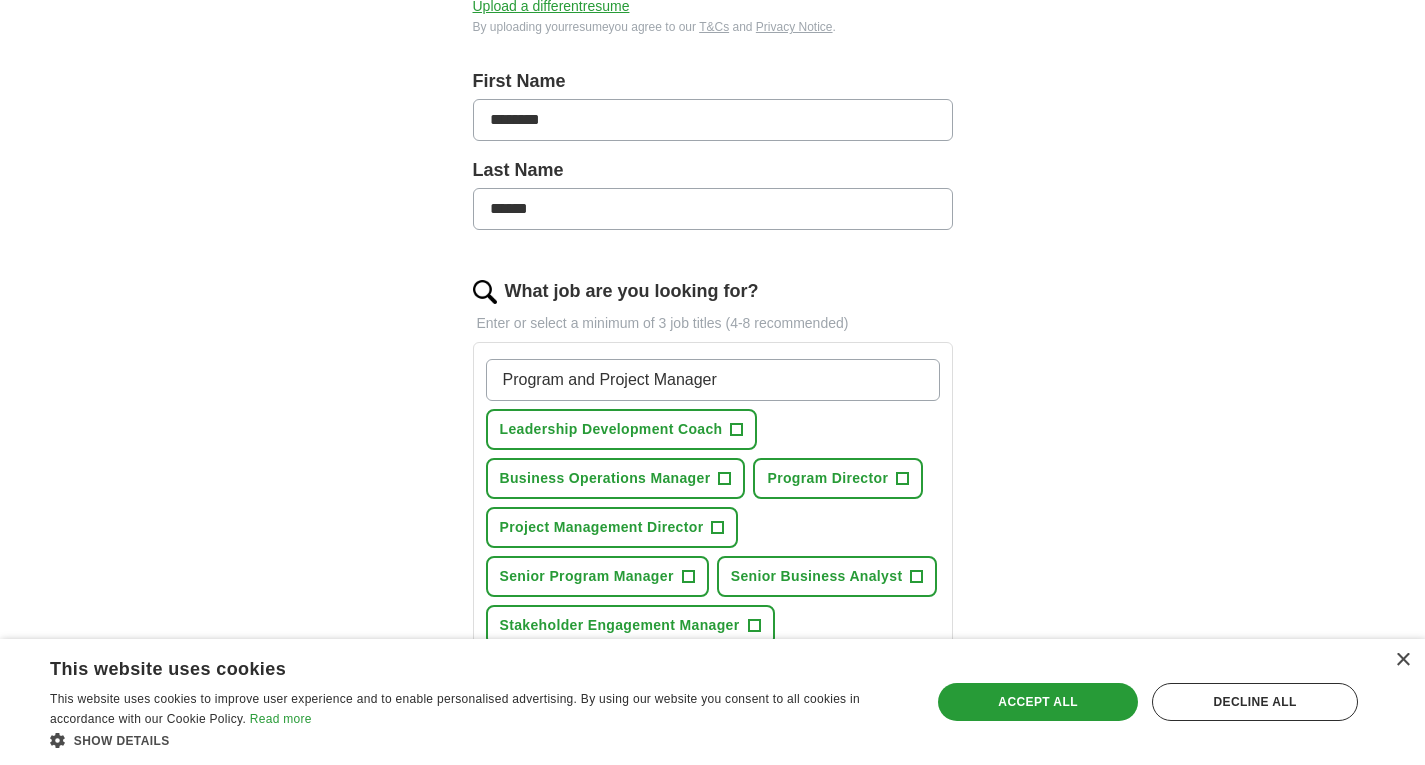 type 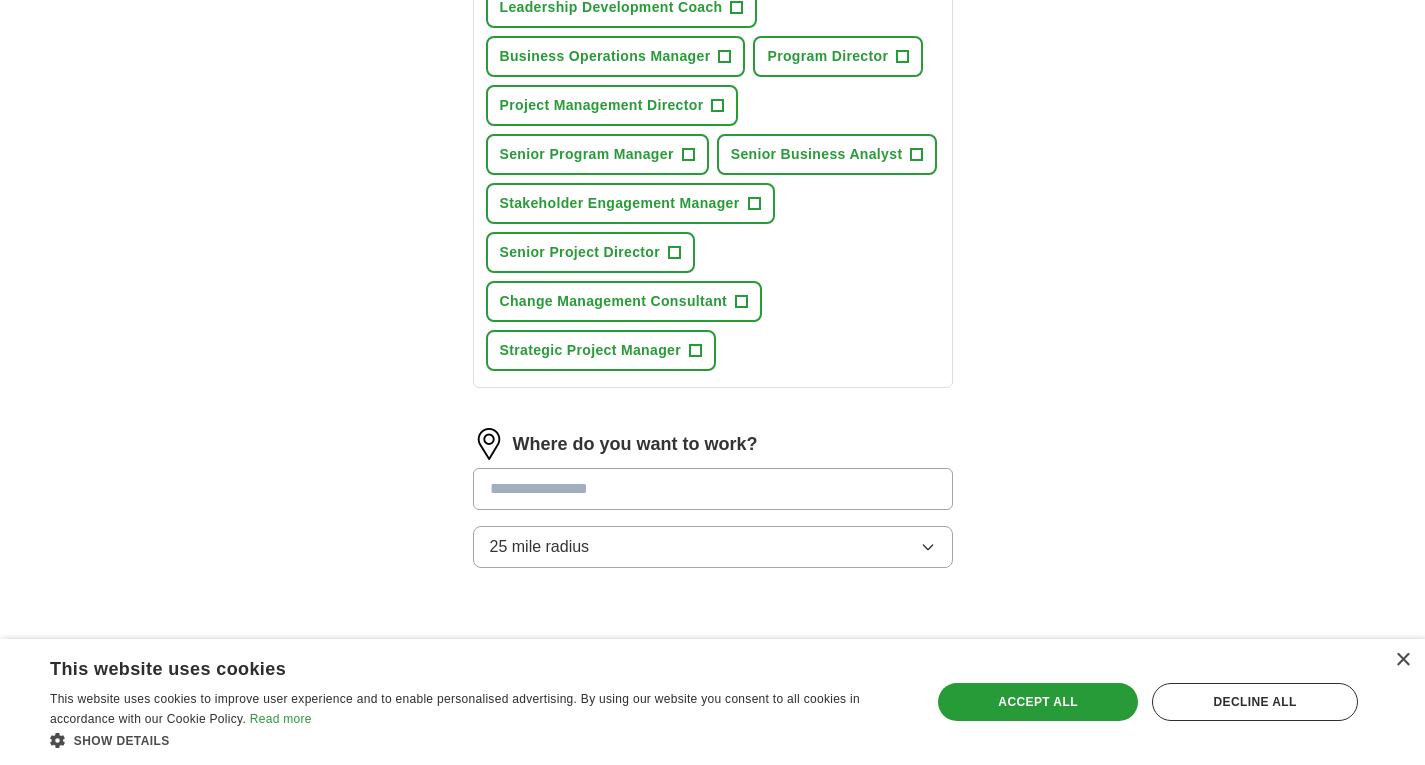 scroll, scrollTop: 882, scrollLeft: 0, axis: vertical 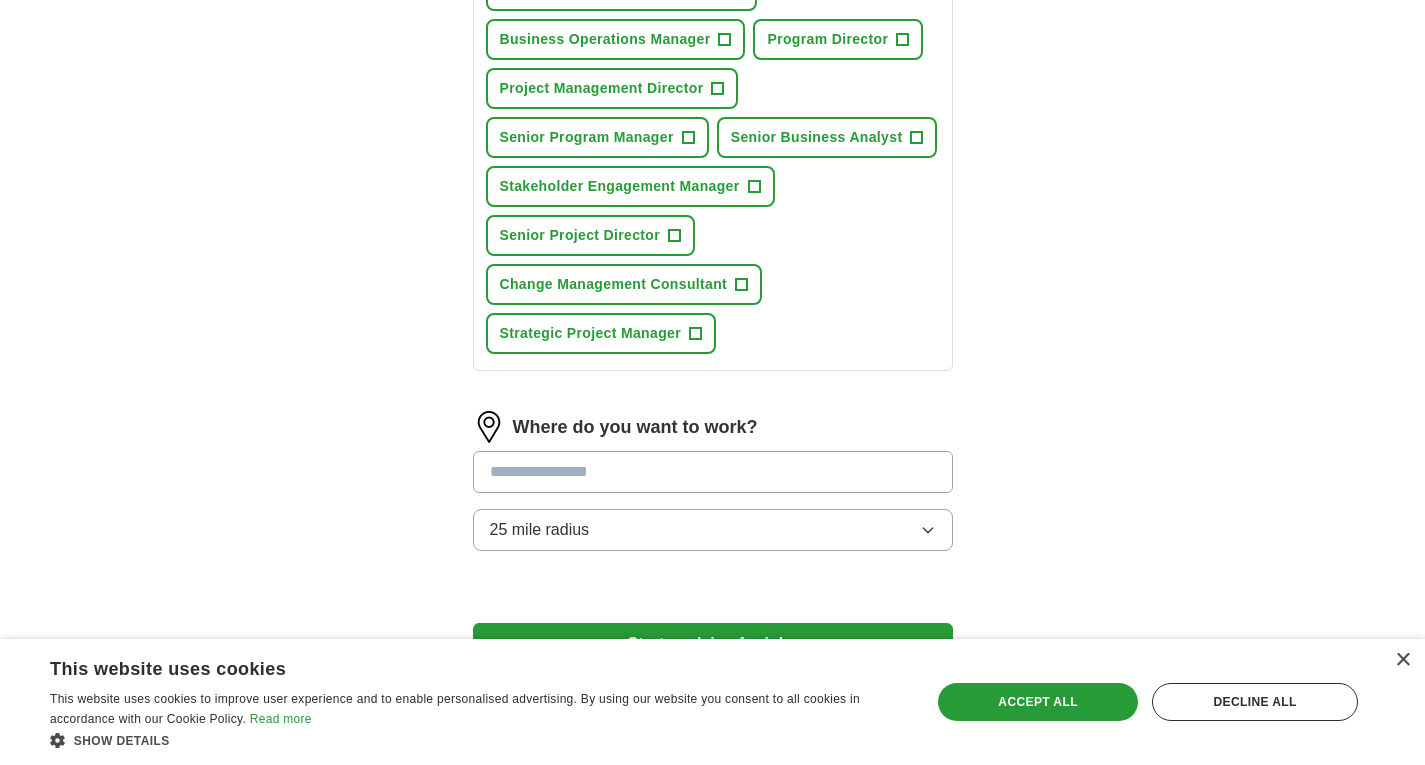 click at bounding box center (713, 472) 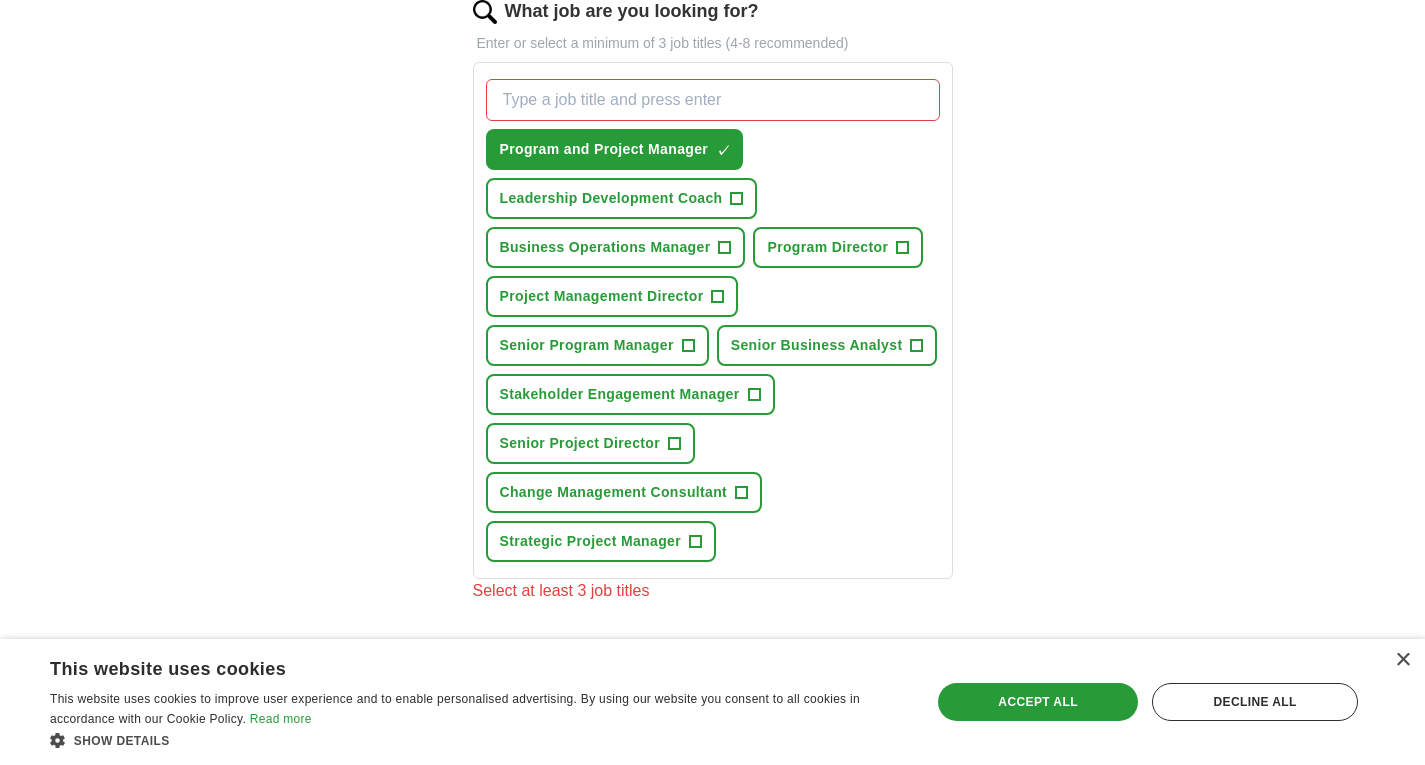 scroll, scrollTop: 670, scrollLeft: 0, axis: vertical 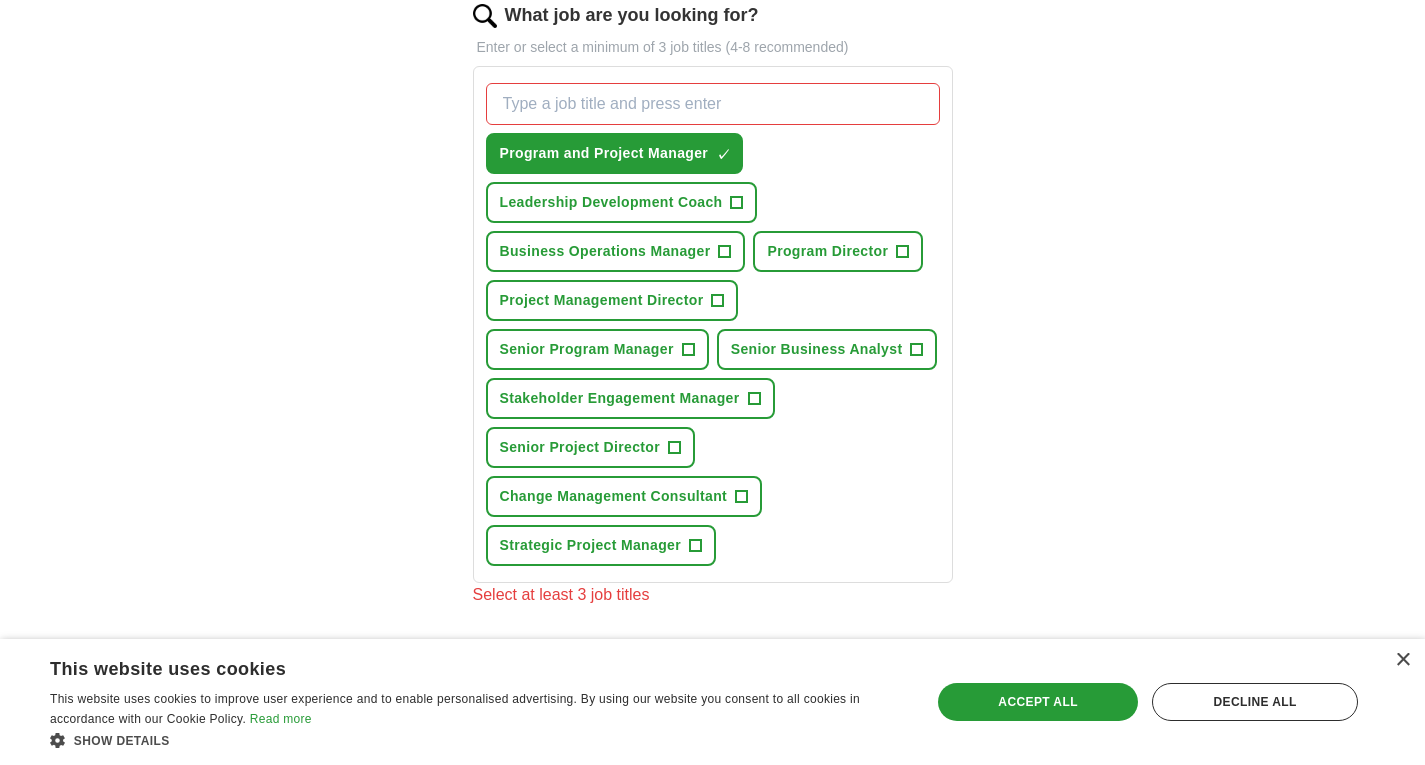 type on "******" 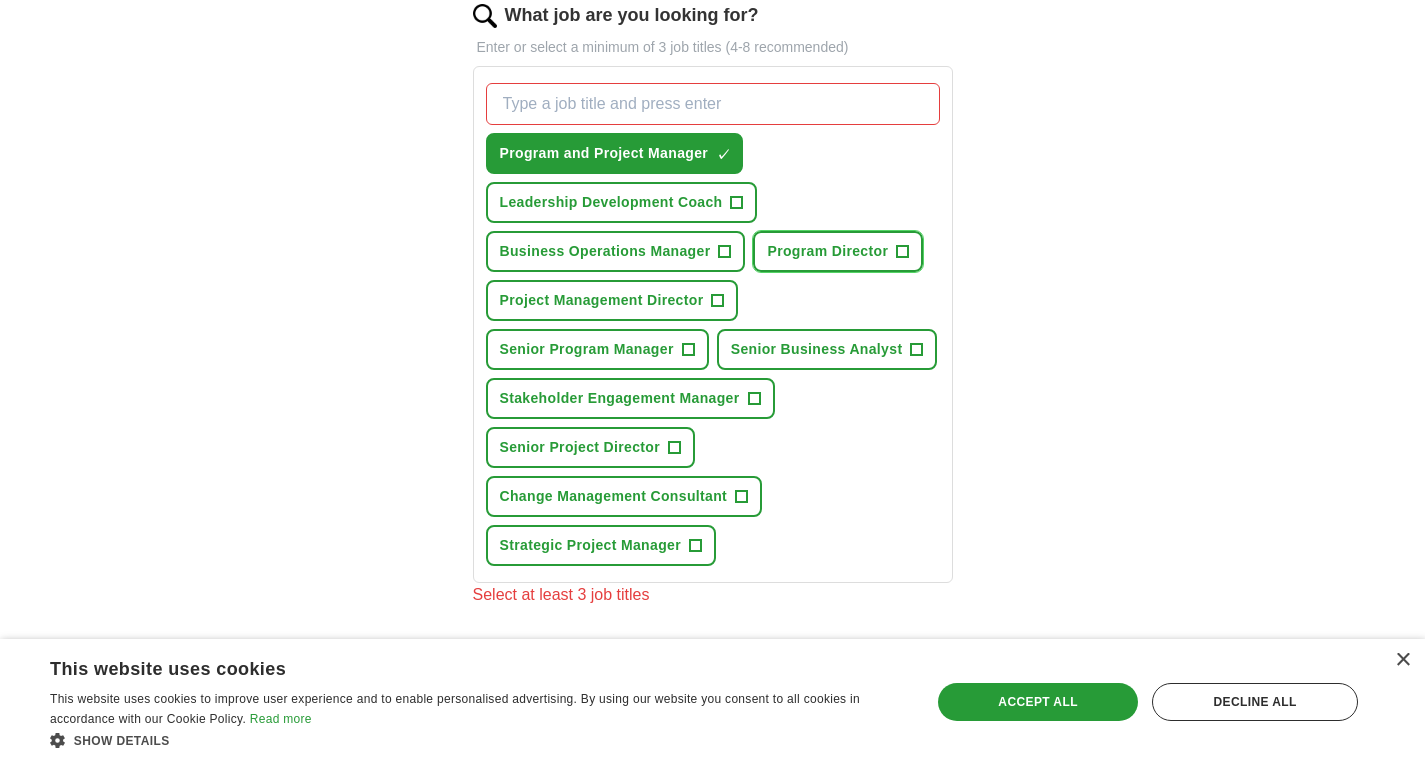 click on "Program Director" at bounding box center [827, 251] 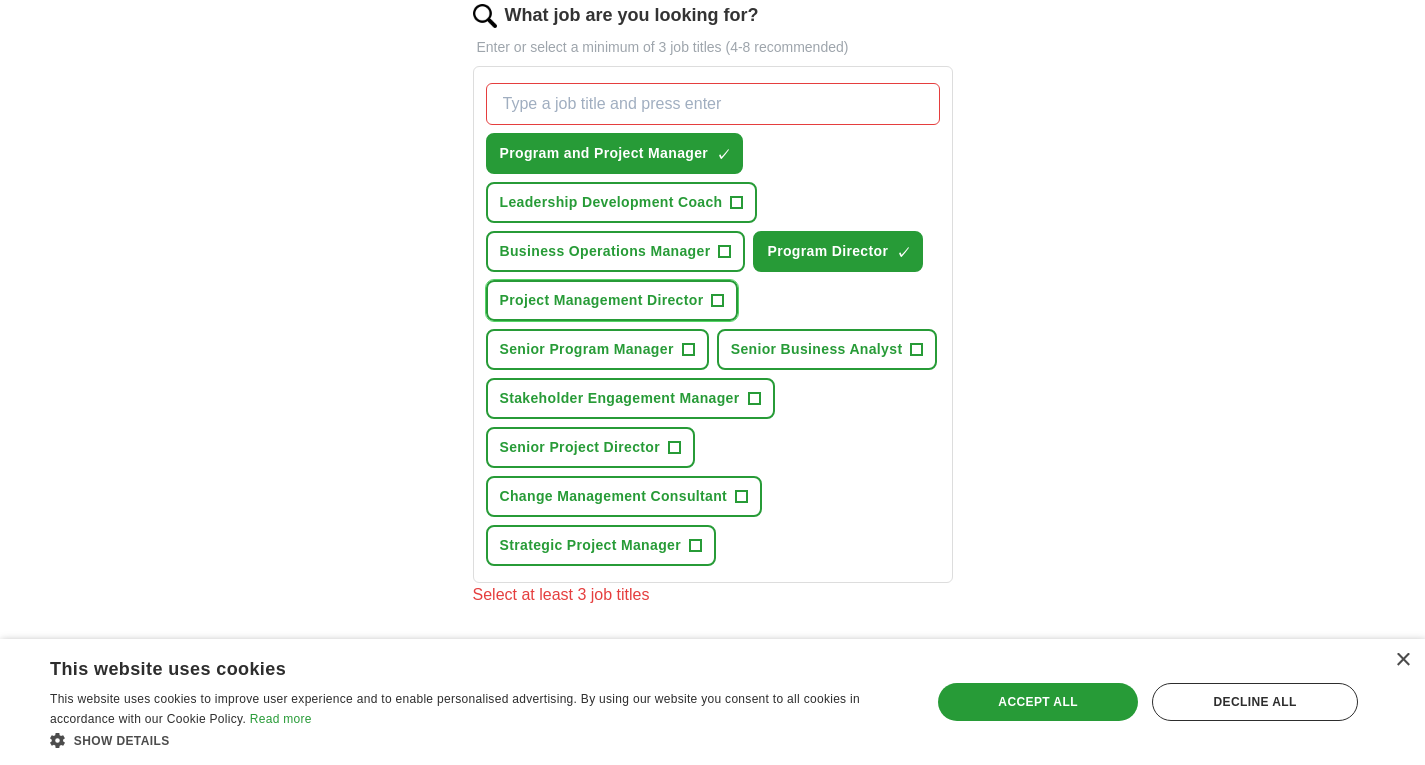 click on "Project Management Director" at bounding box center [602, 300] 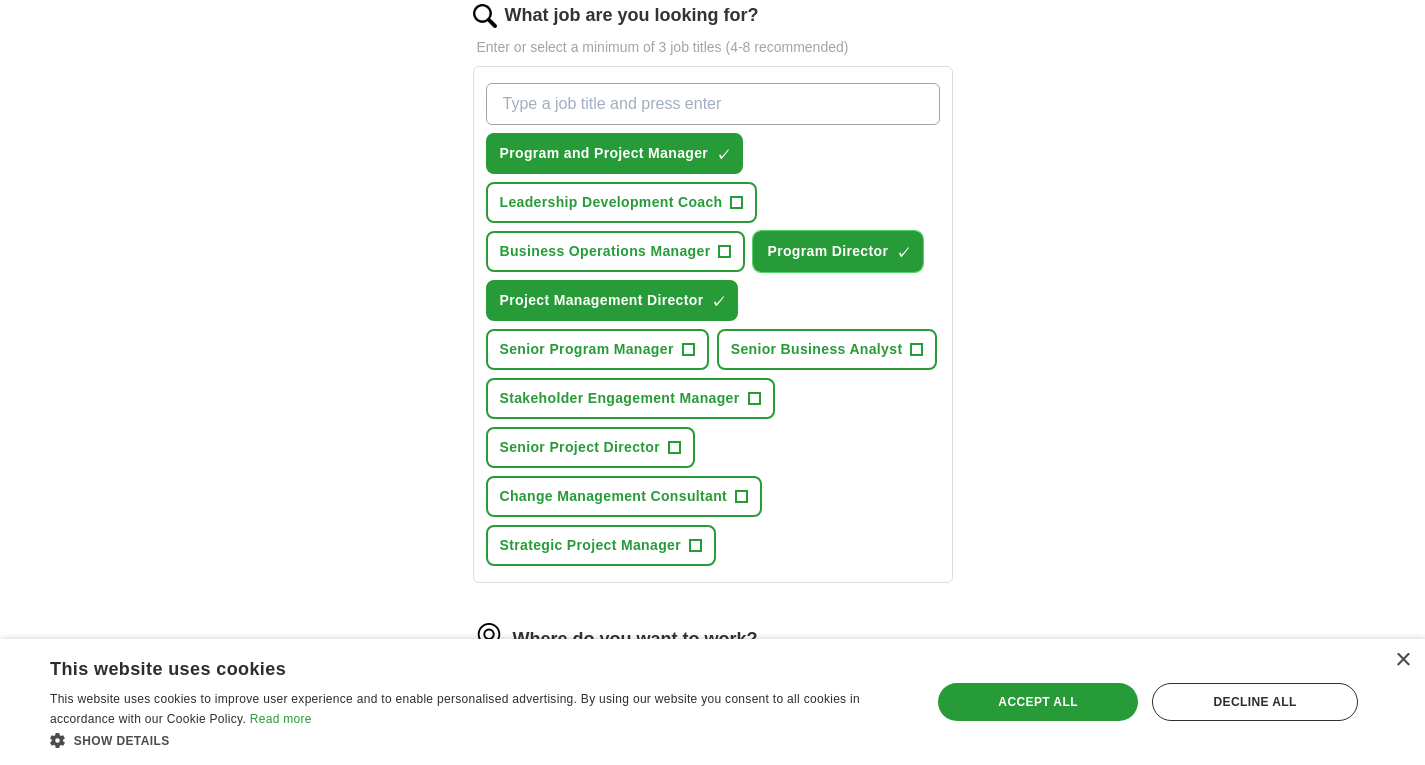 click on "Program Director" at bounding box center [827, 251] 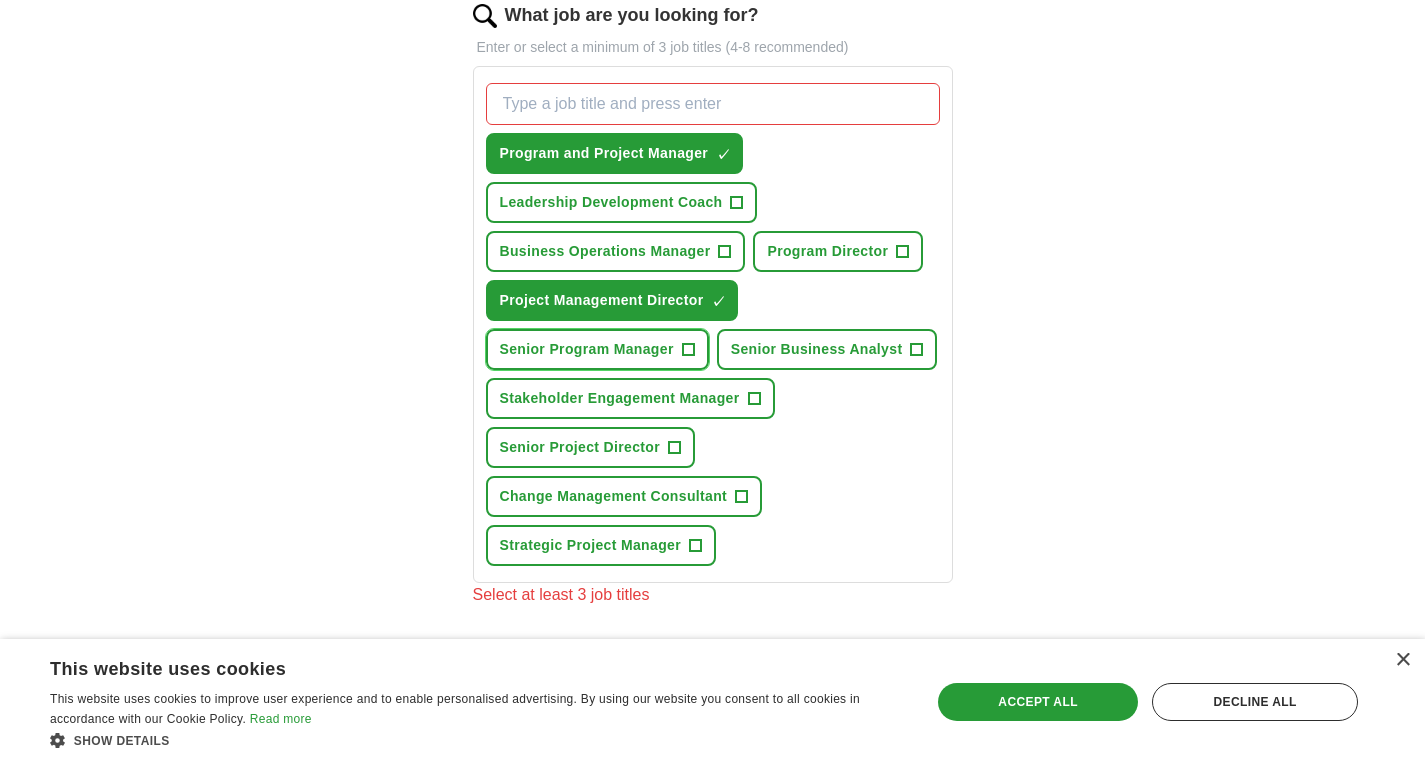 click on "Senior Program Manager" at bounding box center (587, 349) 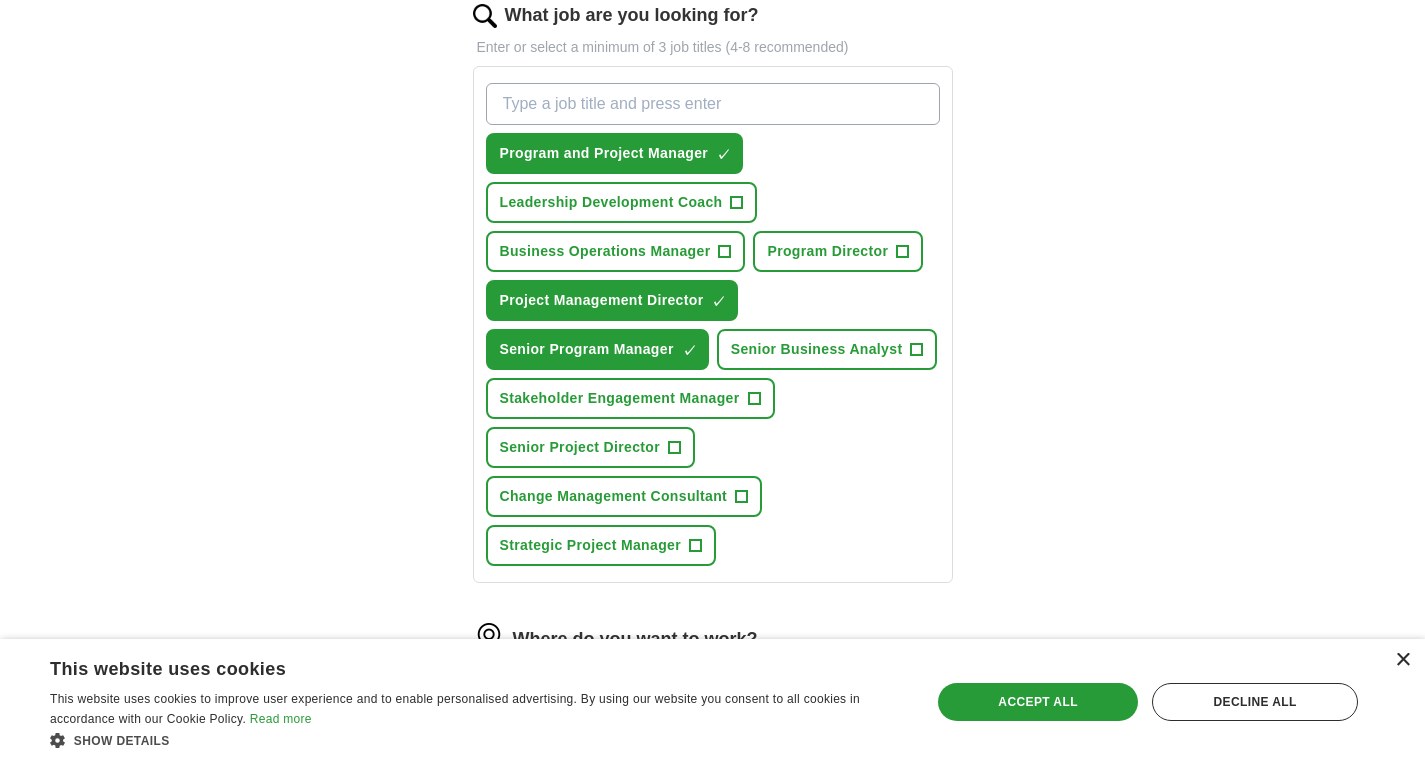 click on "×" at bounding box center [1402, 660] 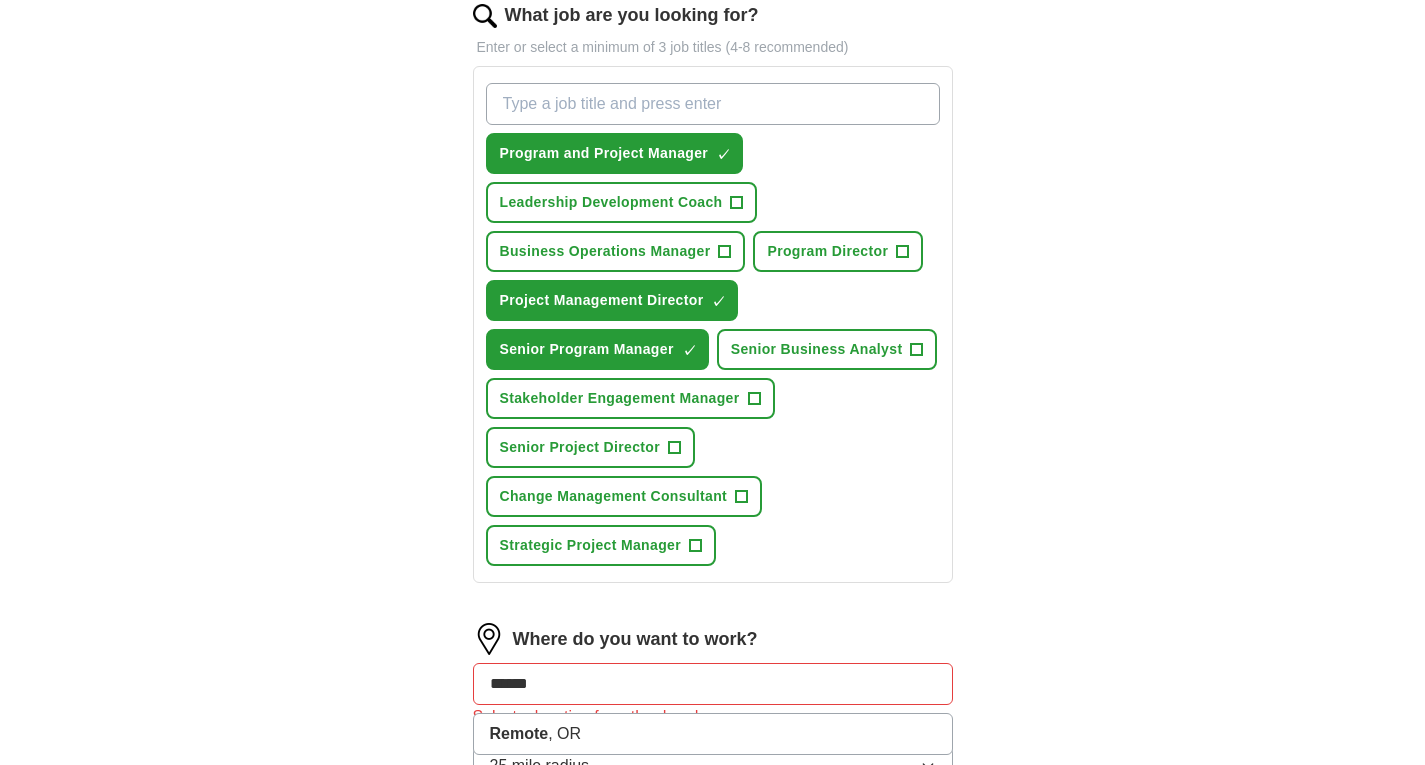 click on "******" at bounding box center (713, 684) 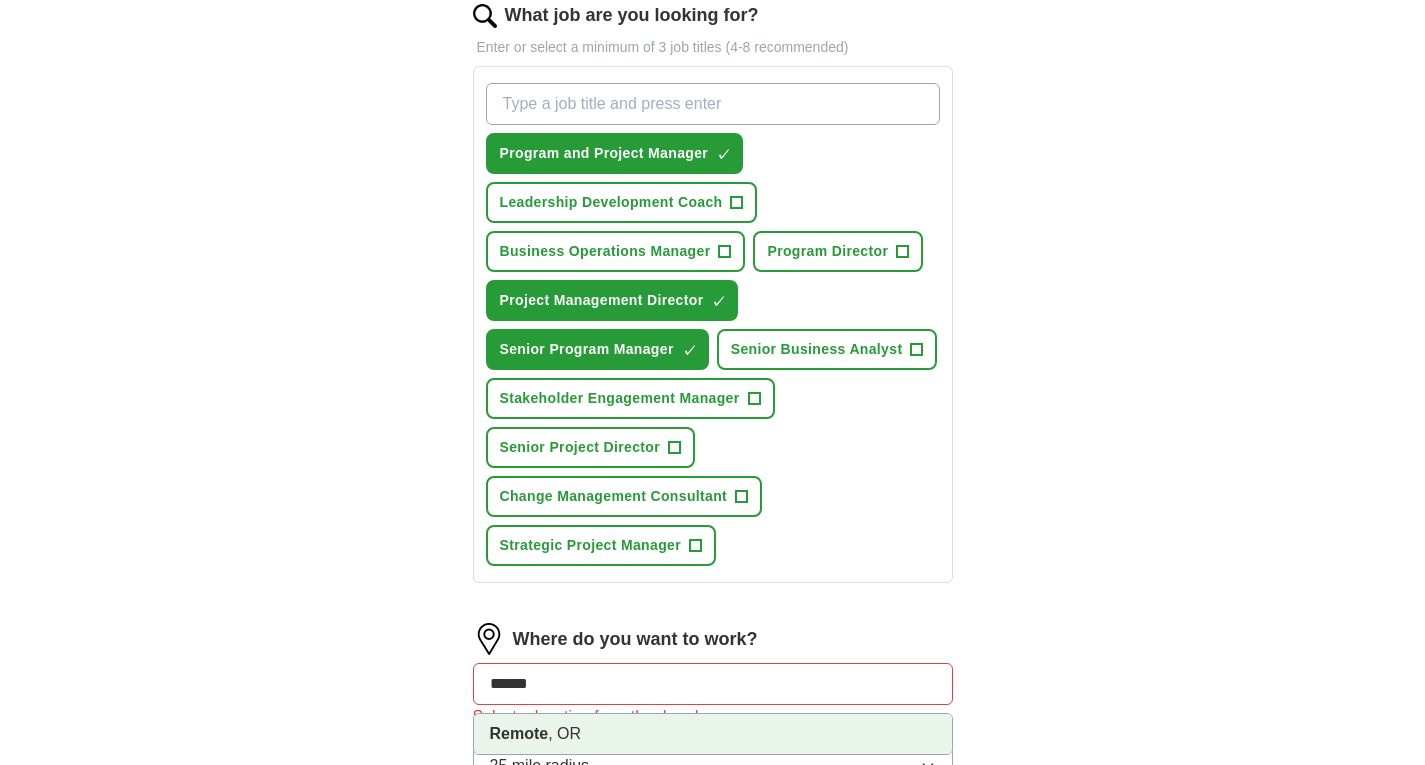 click on "Remote , OR" at bounding box center [713, 734] 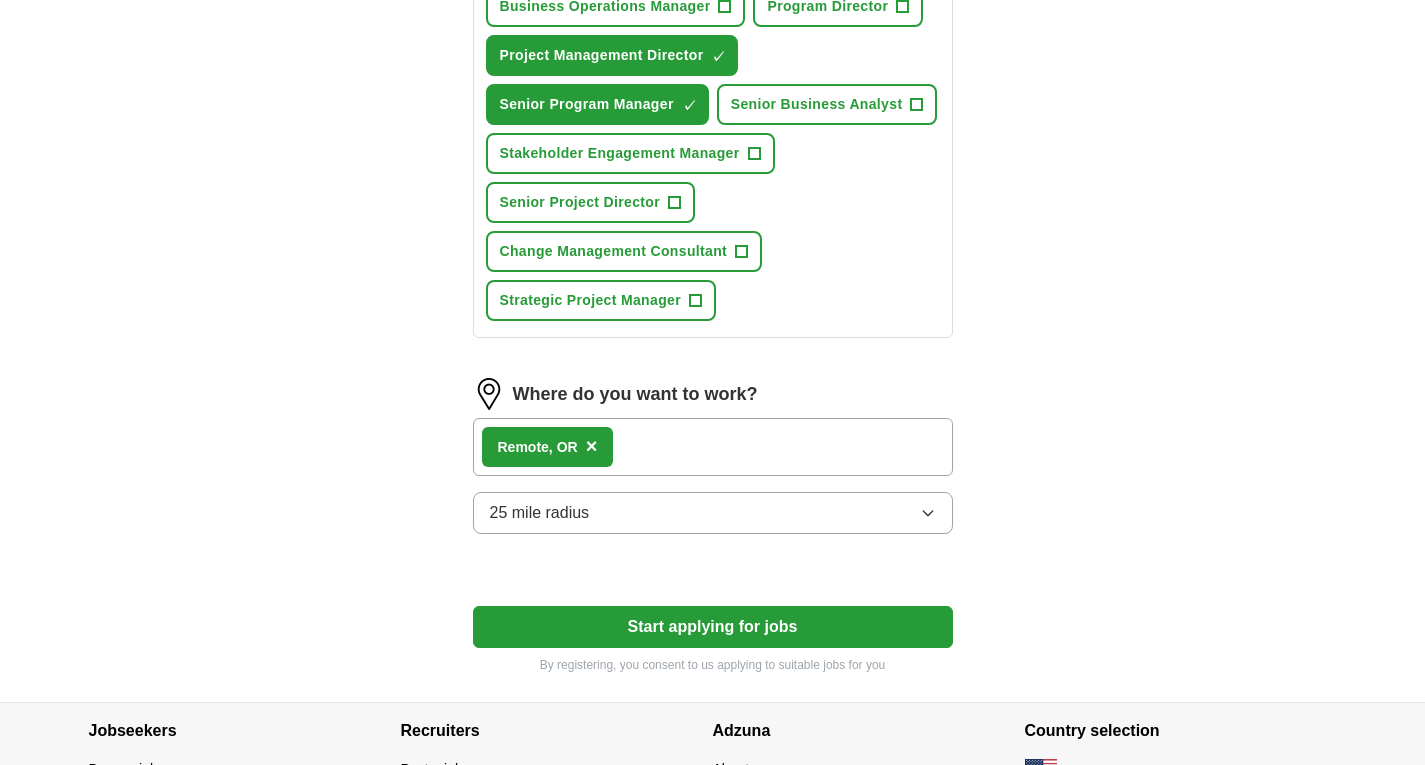 scroll, scrollTop: 916, scrollLeft: 0, axis: vertical 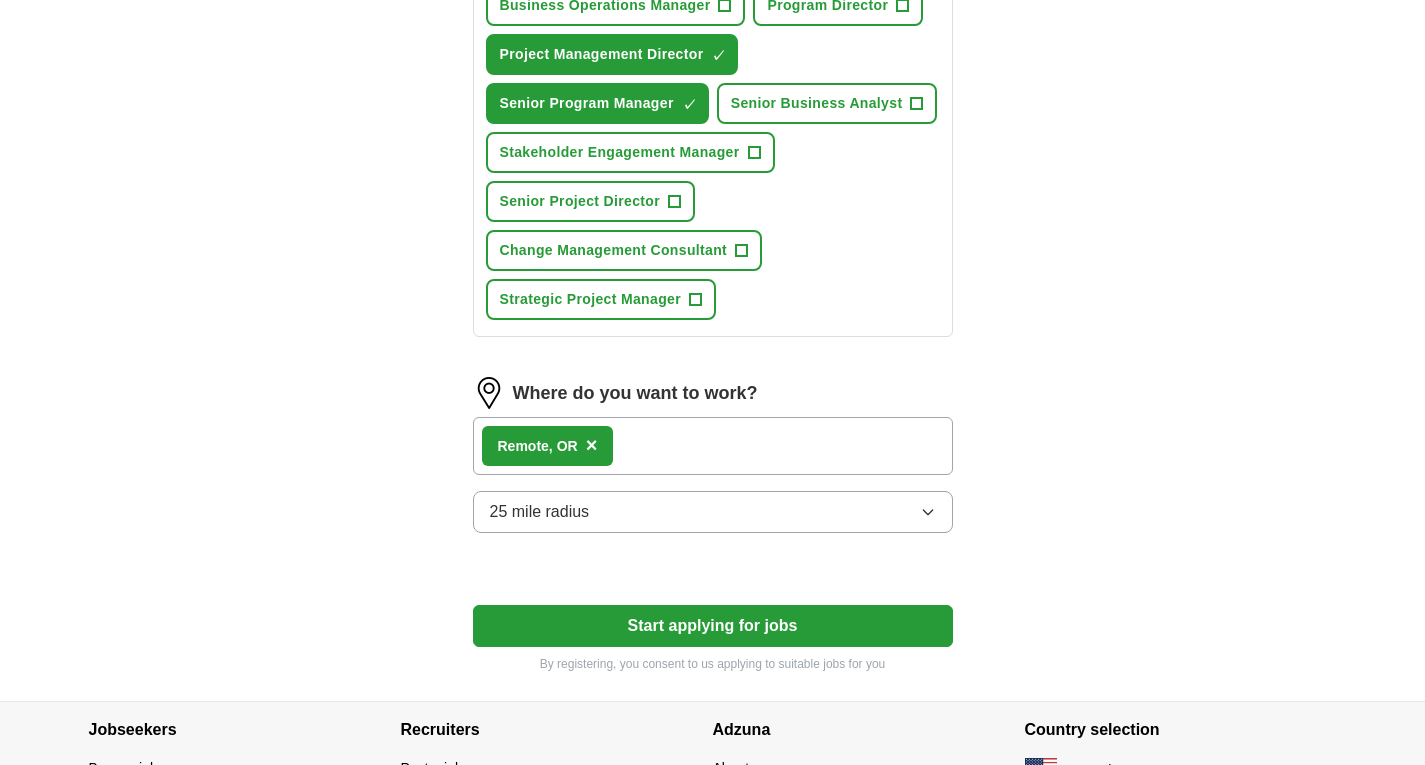 click on "[CITY] , [STATE] ×" at bounding box center (713, 446) 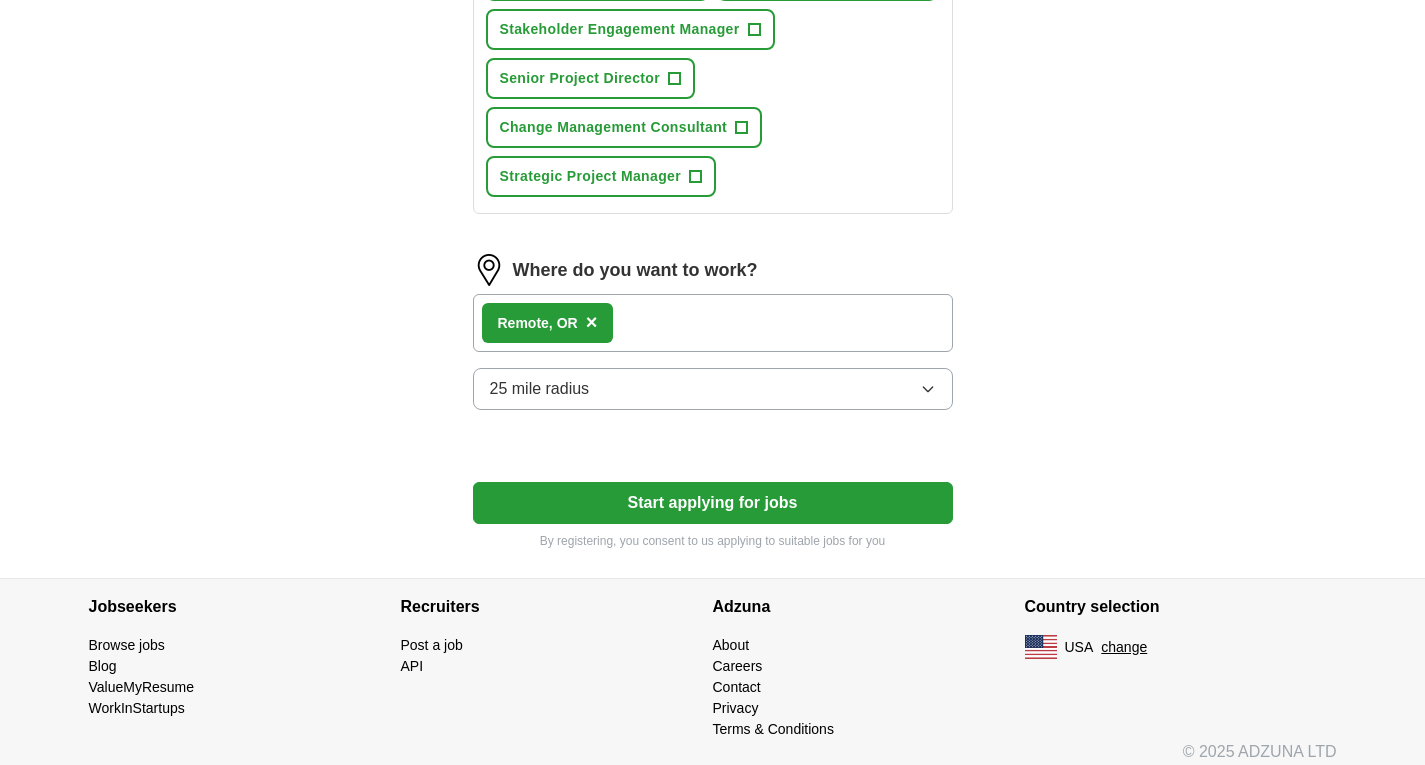 scroll, scrollTop: 1054, scrollLeft: 0, axis: vertical 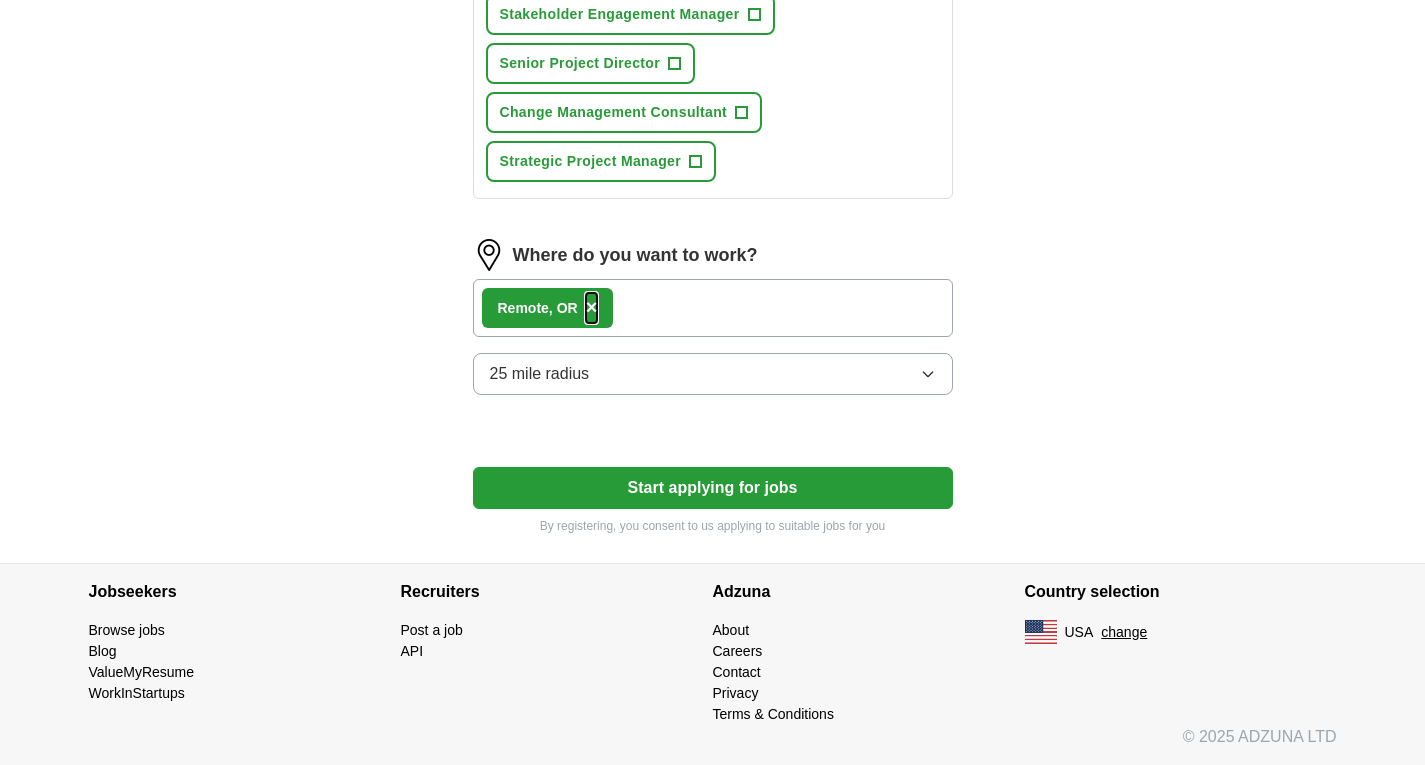 click on "×" at bounding box center [592, 307] 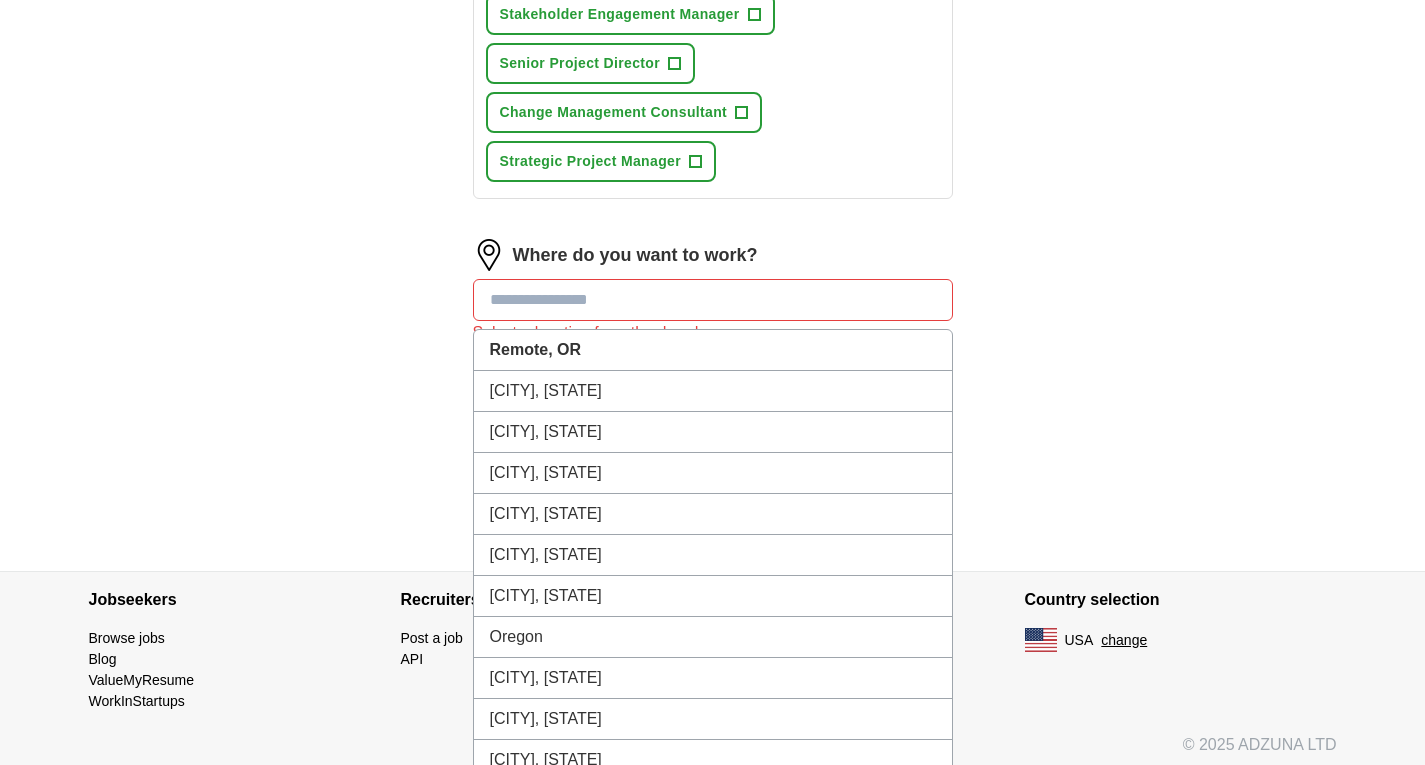 click at bounding box center [713, 300] 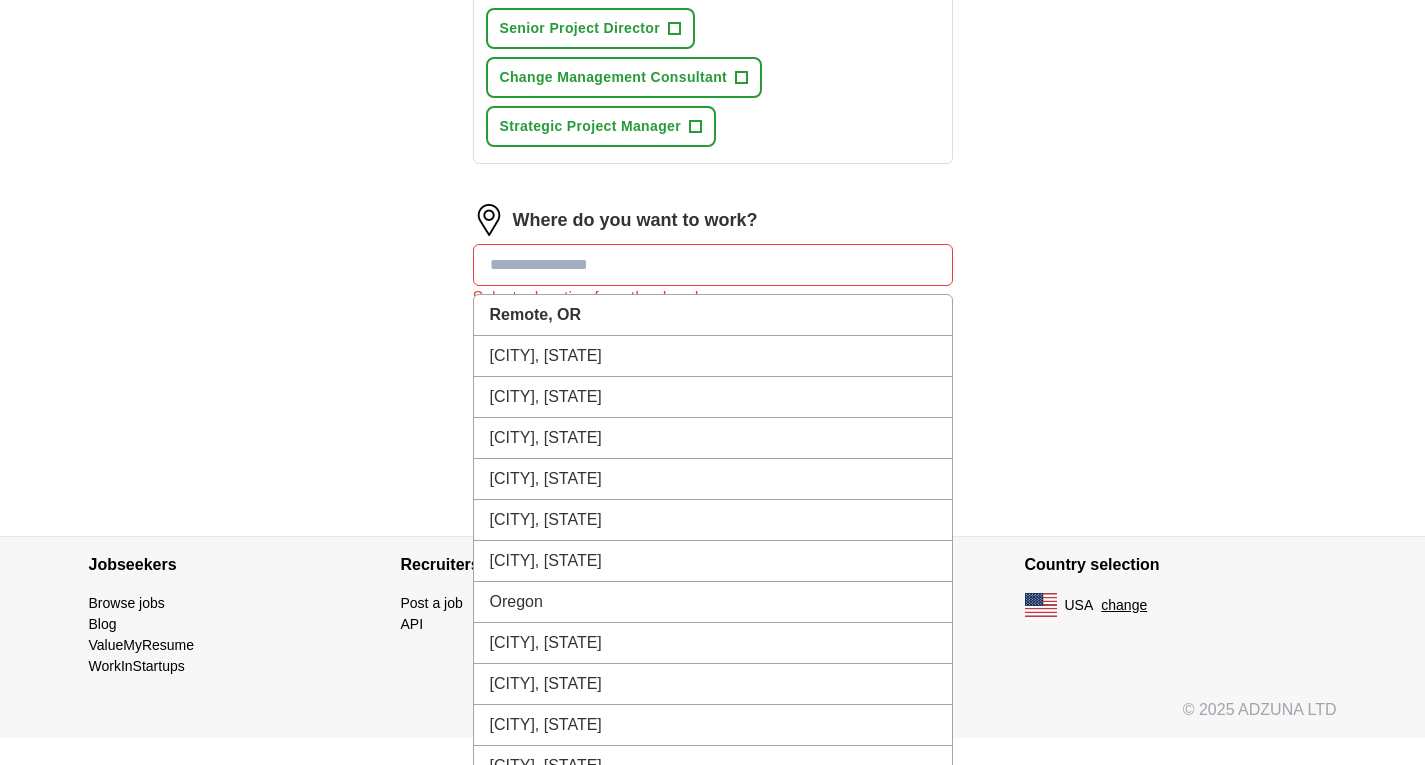 scroll, scrollTop: 1085, scrollLeft: 0, axis: vertical 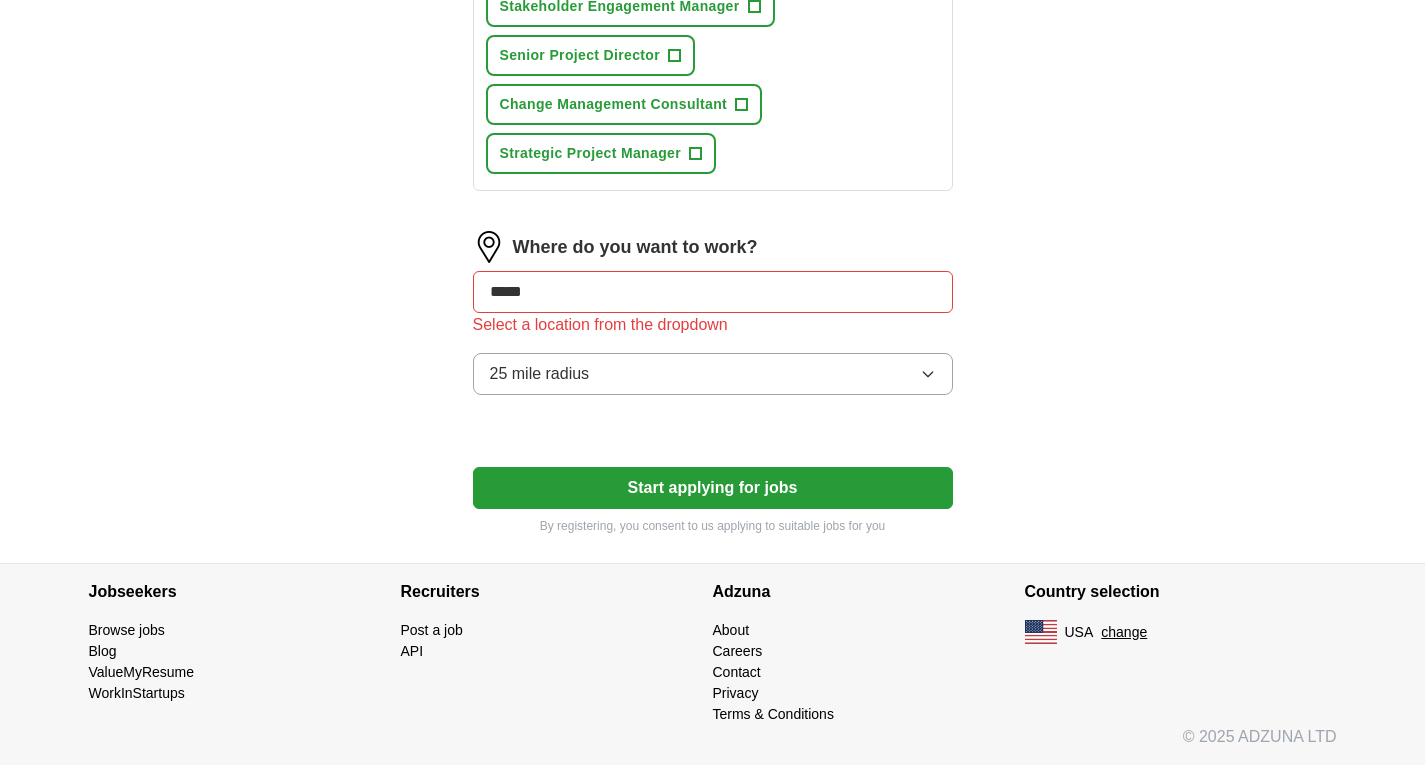 type on "******" 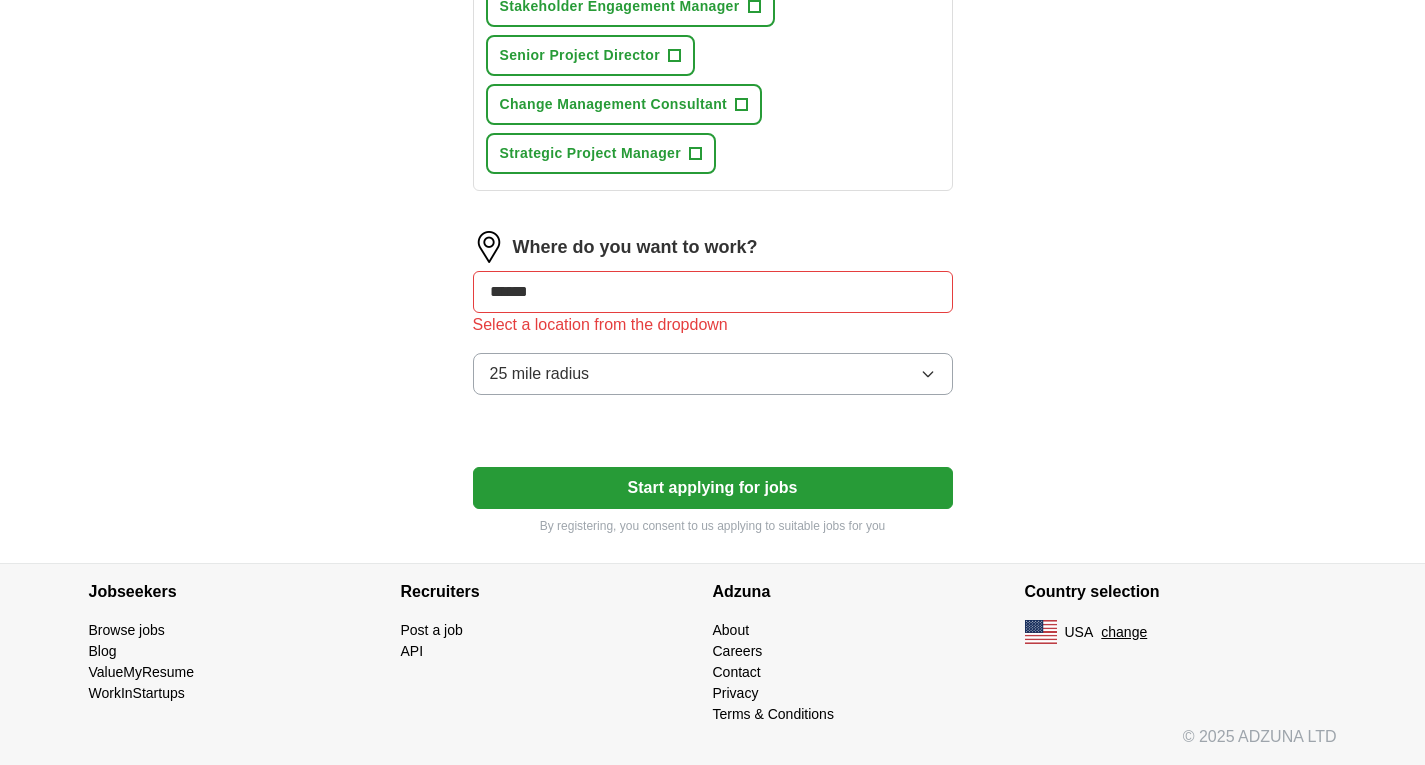 scroll, scrollTop: 1085, scrollLeft: 0, axis: vertical 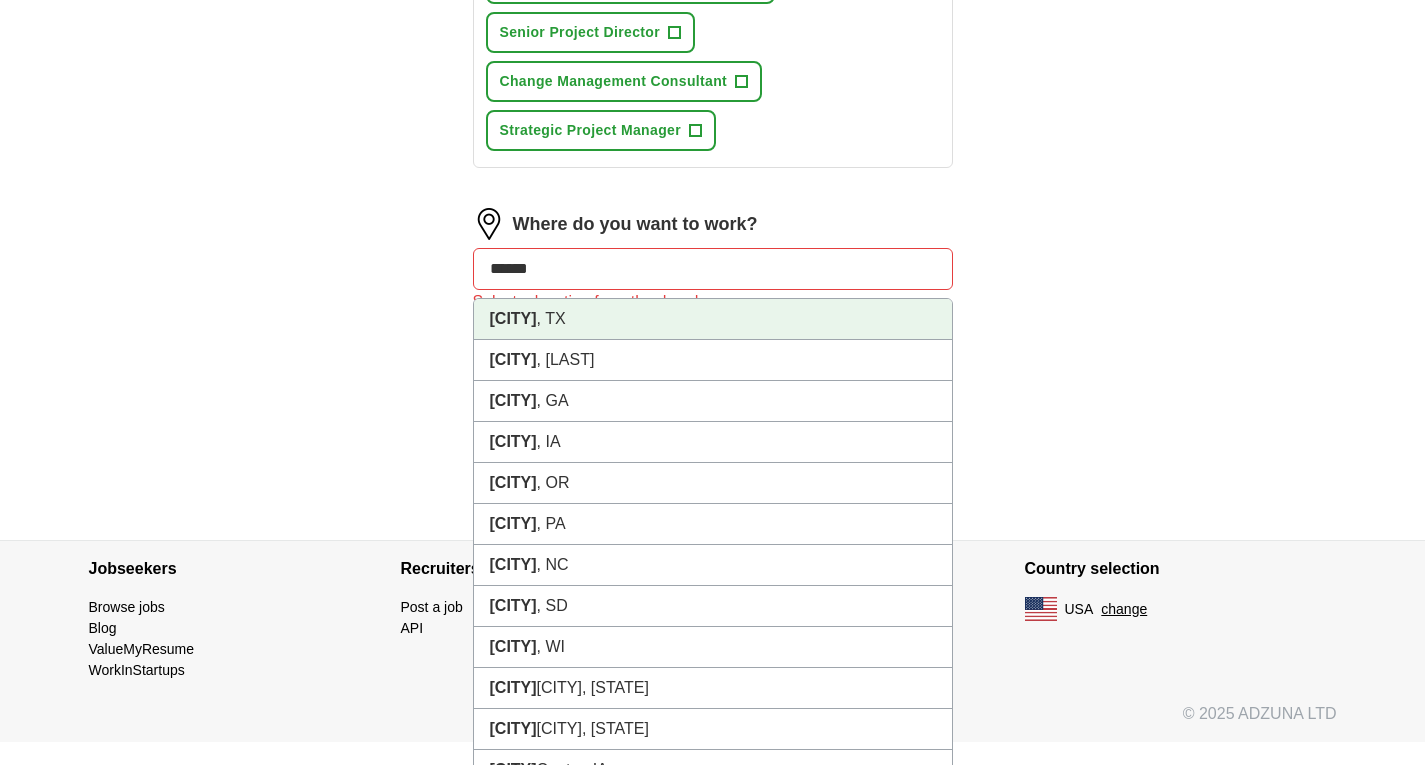 click on "[CITY] , [STATE]" at bounding box center (713, 319) 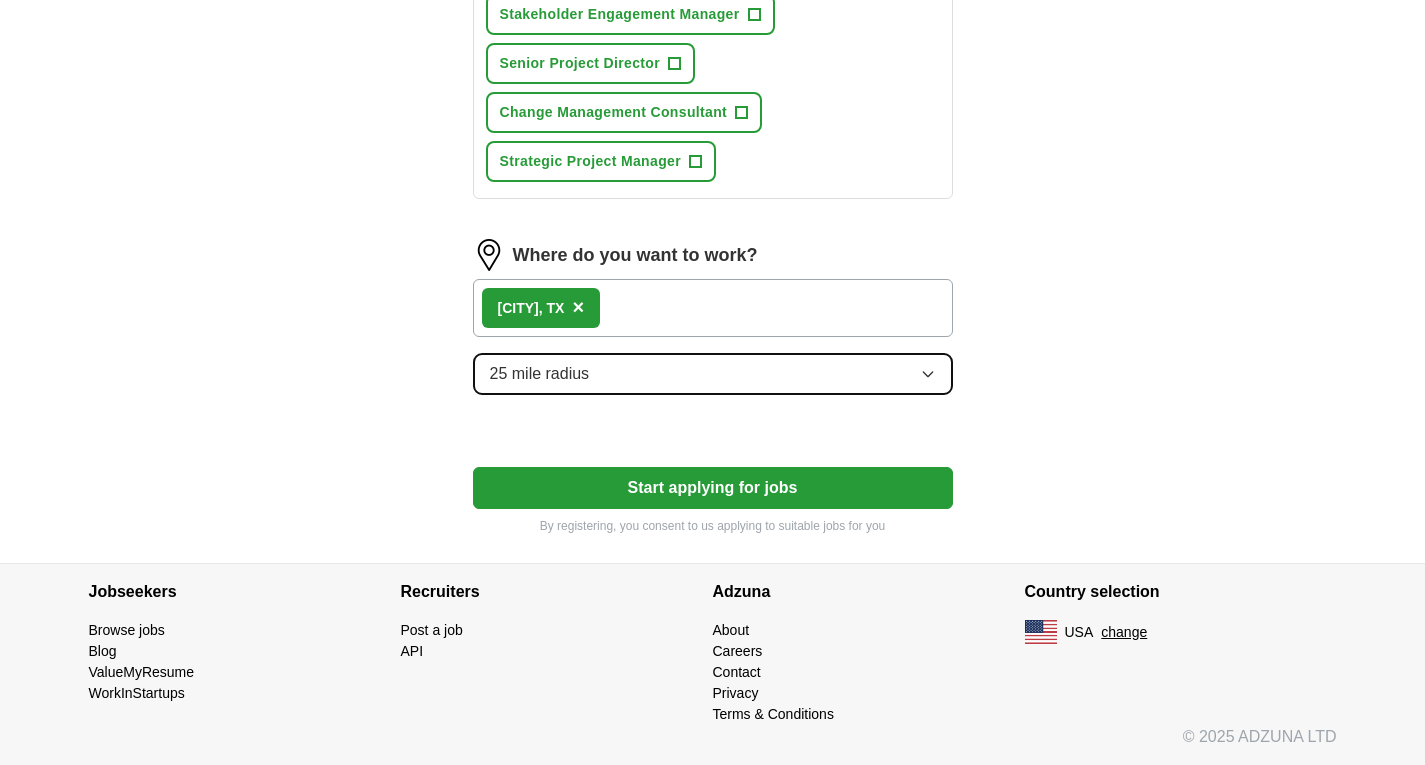 click 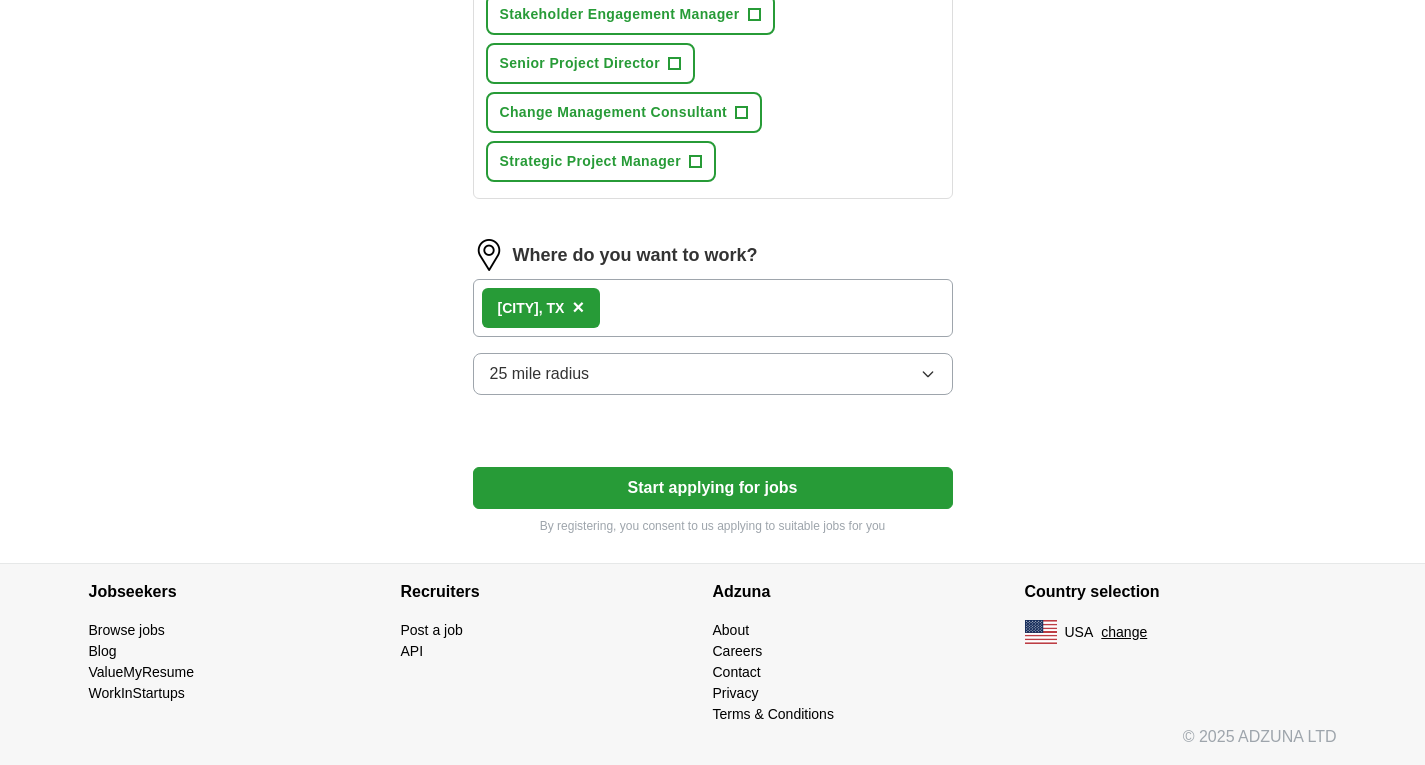 click on "Let ApplyIQ do the hard work of searching and applying for jobs. Just tell us what you're looking for, and we'll do the rest. Select a resume [RESUME_NAME] [DATE], [TIME] Upload a different resume By uploading your resume you agree to our T&Cs and Privacy Notice. First Name [FIRST] Last Name [LAST] What job are you looking for? Enter or select a minimum of 3 job titles (4-8 recommended) Program and Project Manager ✓ × Leadership Development Coach + Business Operations Manager + Program Director + Project Management Director ✓ × Senior Program Manager ✓ × Senior Business Analyst + Stakeholder Engagement Manager + Senior Project Director + Change Management Consultant + Strategic Project Manager + Where do you want to work? [CITY] , [STATE] × 25 mile radius Start applying for jobs By registering, you consent to us applying to suitable jobs for you" at bounding box center [713, -159] 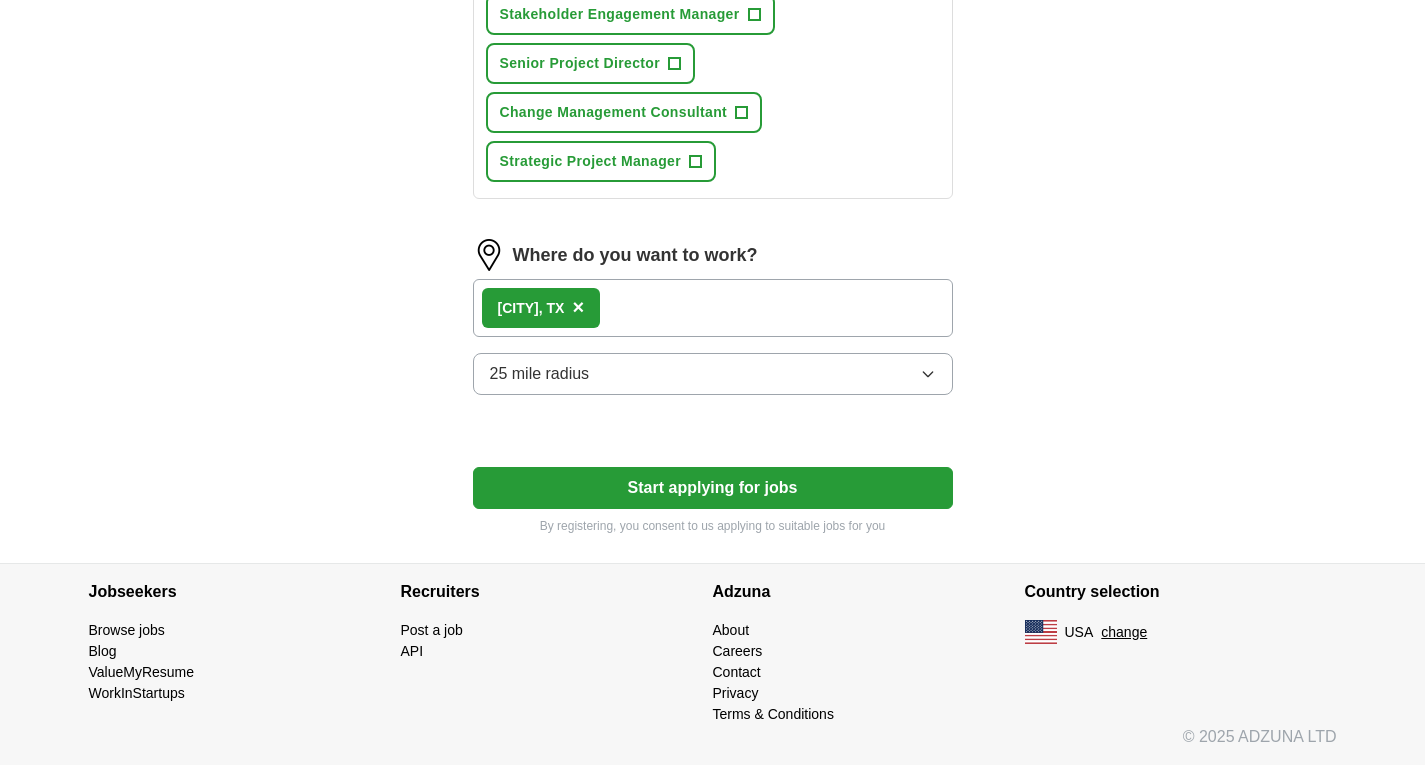 click on "Let ApplyIQ do the hard work of searching and applying for jobs. Just tell us what you're looking for, and we'll do the rest. Select a resume [RESUME_NAME] [DATE], [TIME] Upload a different resume By uploading your resume you agree to our T&Cs and Privacy Notice. First Name [FIRST] Last Name [LAST] What job are you looking for? Enter or select a minimum of 3 job titles (4-8 recommended) Program and Project Manager ✓ × Leadership Development Coach + Business Operations Manager + Program Director + Project Management Director ✓ × Senior Program Manager ✓ × Senior Business Analyst + Stakeholder Engagement Manager + Senior Project Director + Change Management Consultant + Strategic Project Manager + Where do you want to work? [CITY] , [STATE] × 25 mile radius Start applying for jobs By registering, you consent to us applying to suitable jobs for you" at bounding box center (713, -159) 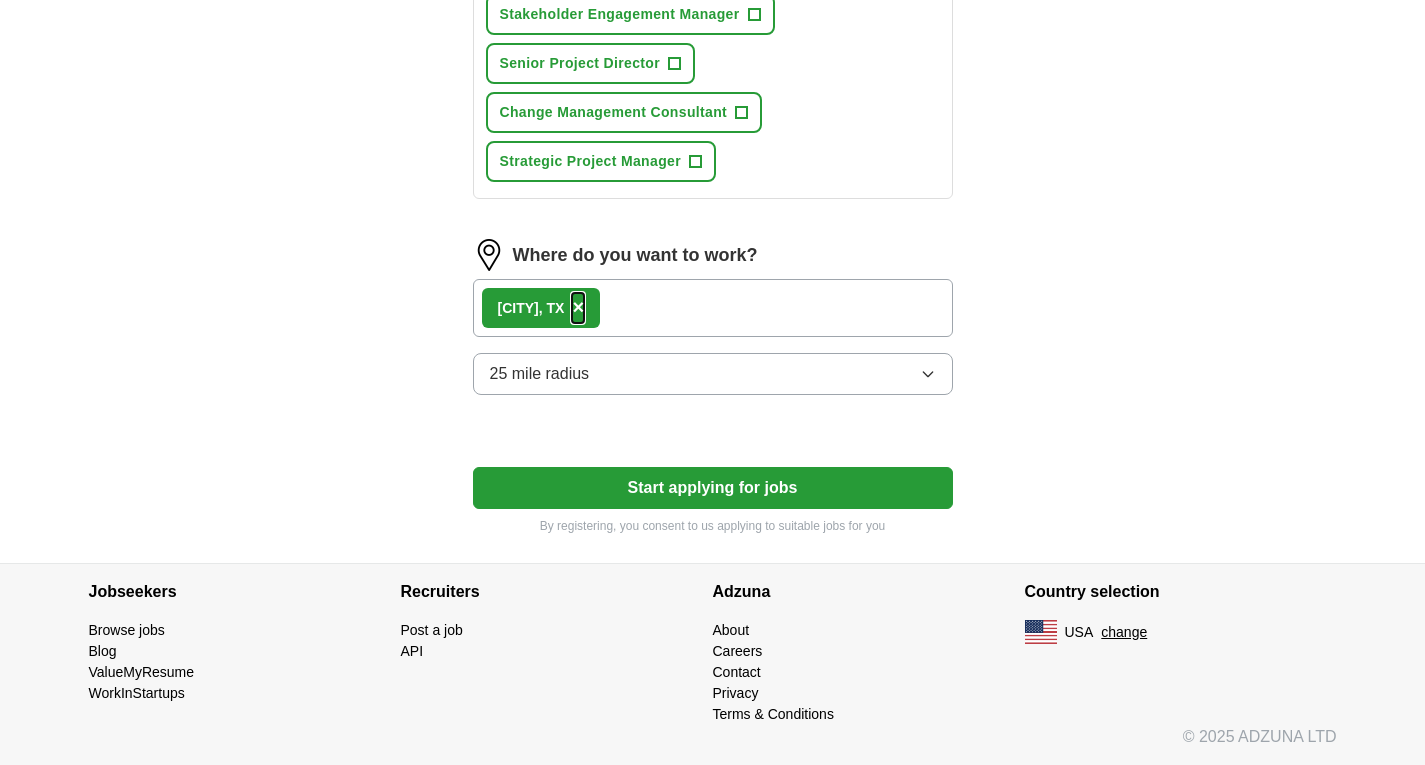click on "×" at bounding box center [578, 307] 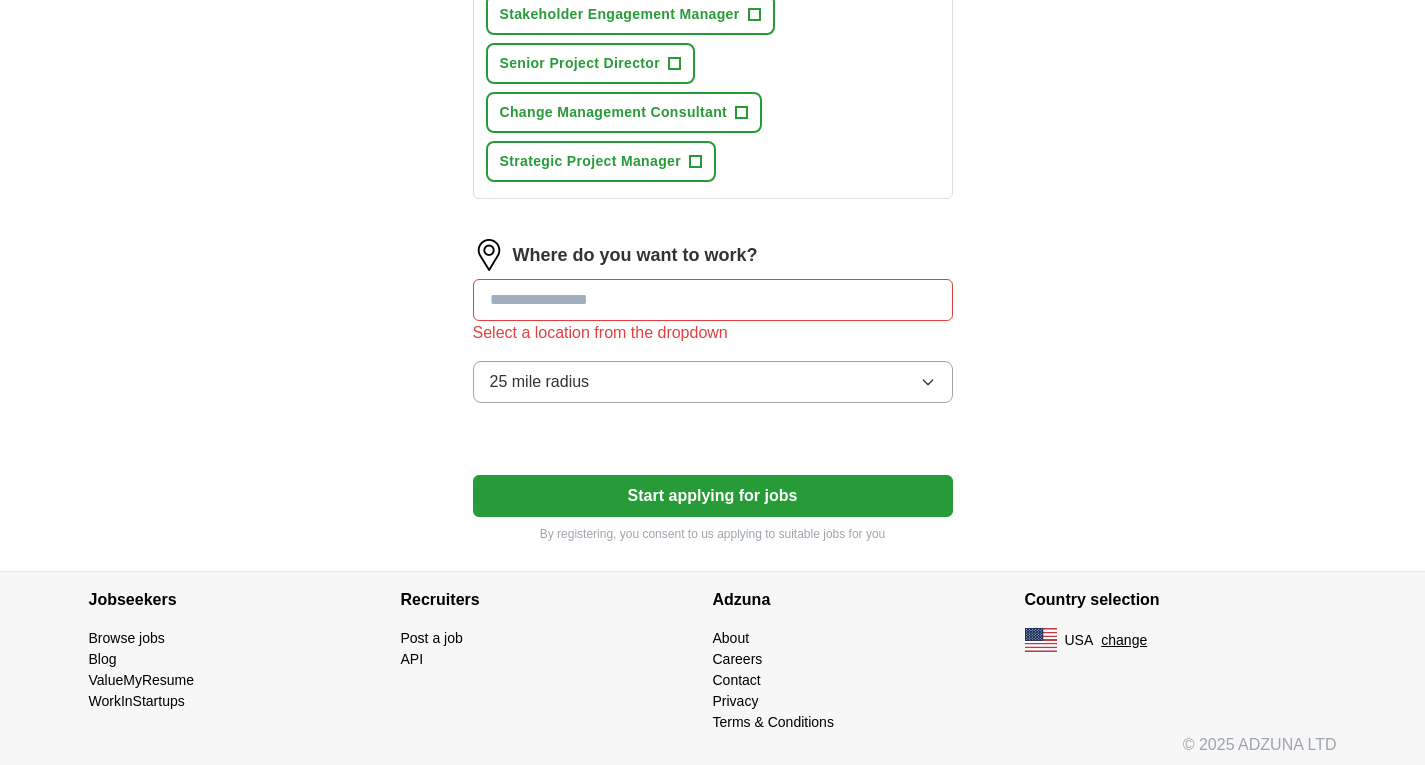 click at bounding box center (713, 300) 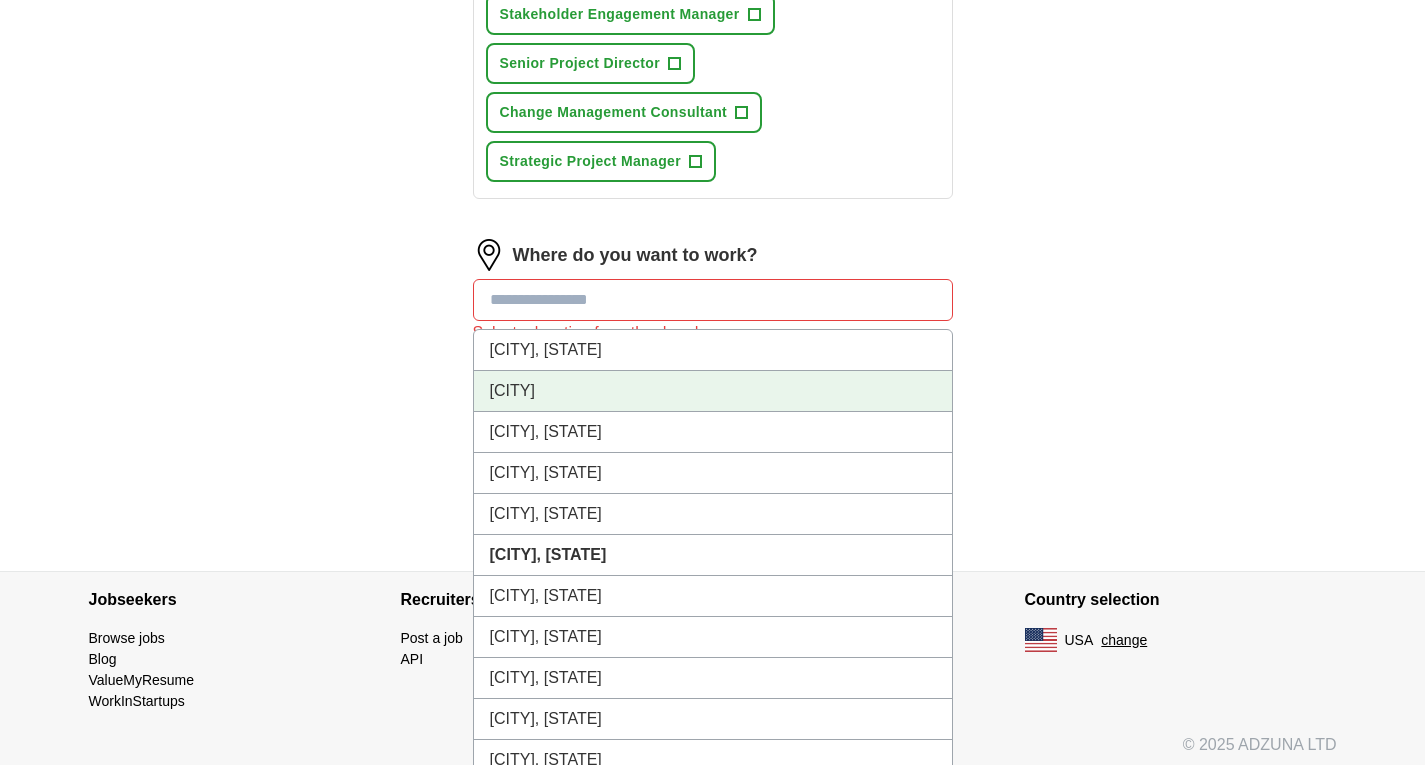 click on "[CITY]" at bounding box center (713, 391) 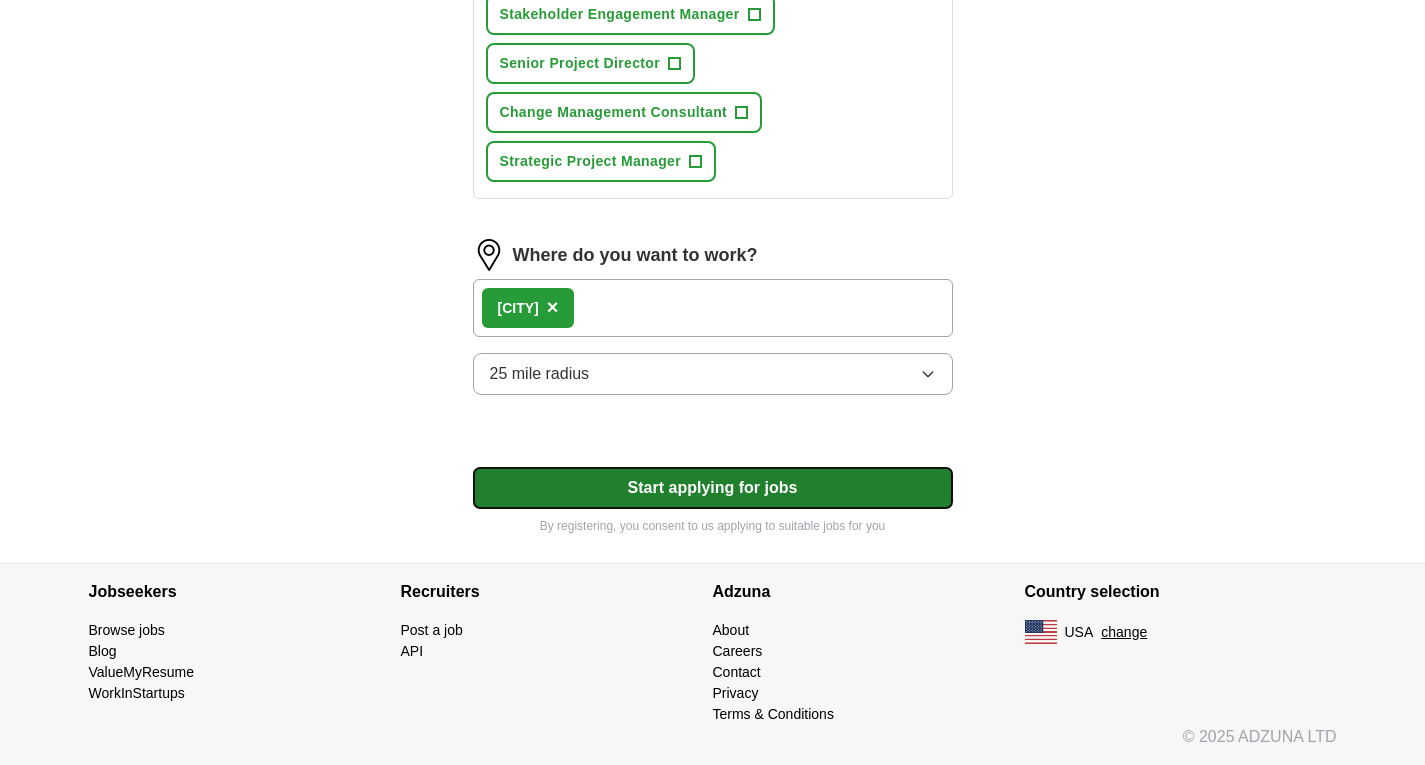 click on "Start applying for jobs" at bounding box center (713, 488) 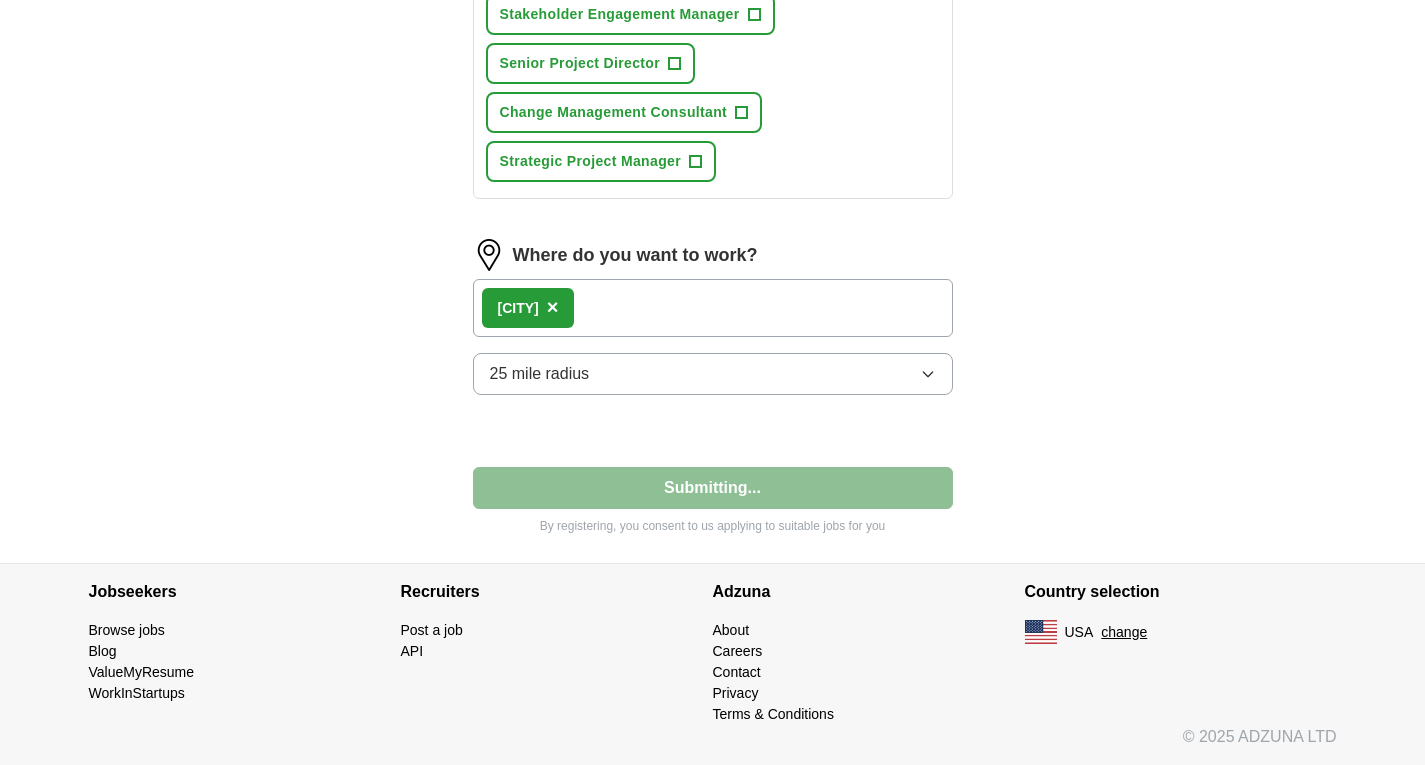 select on "**" 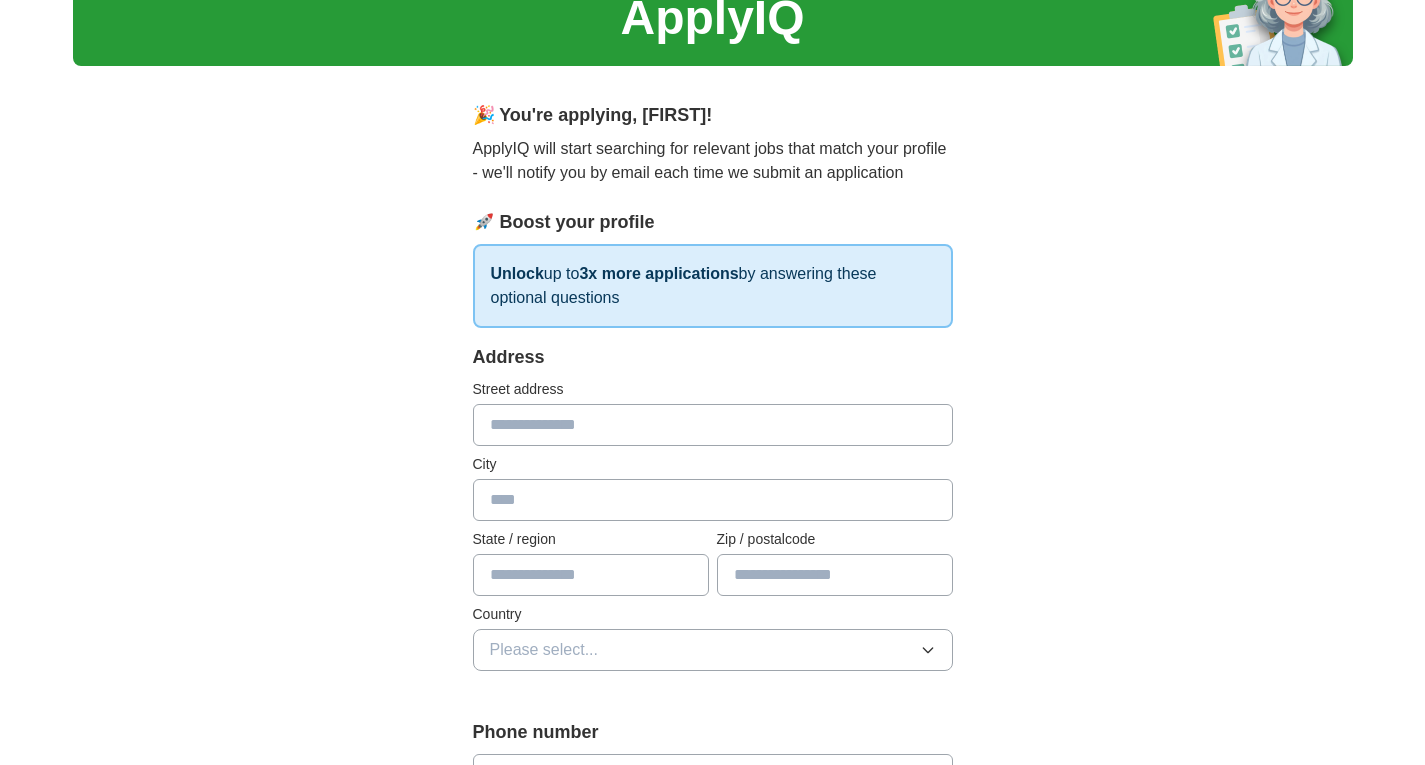 scroll, scrollTop: 0, scrollLeft: 0, axis: both 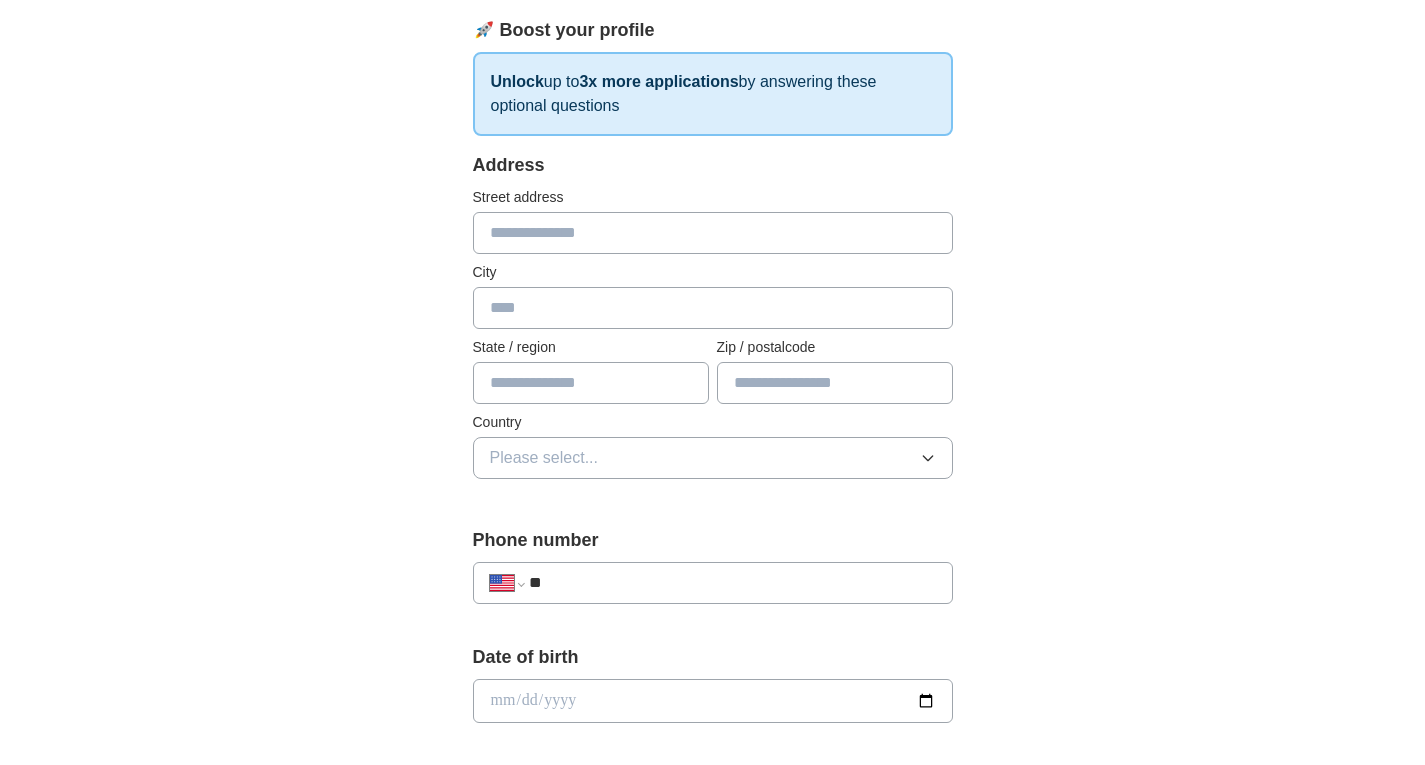 click at bounding box center [713, 233] 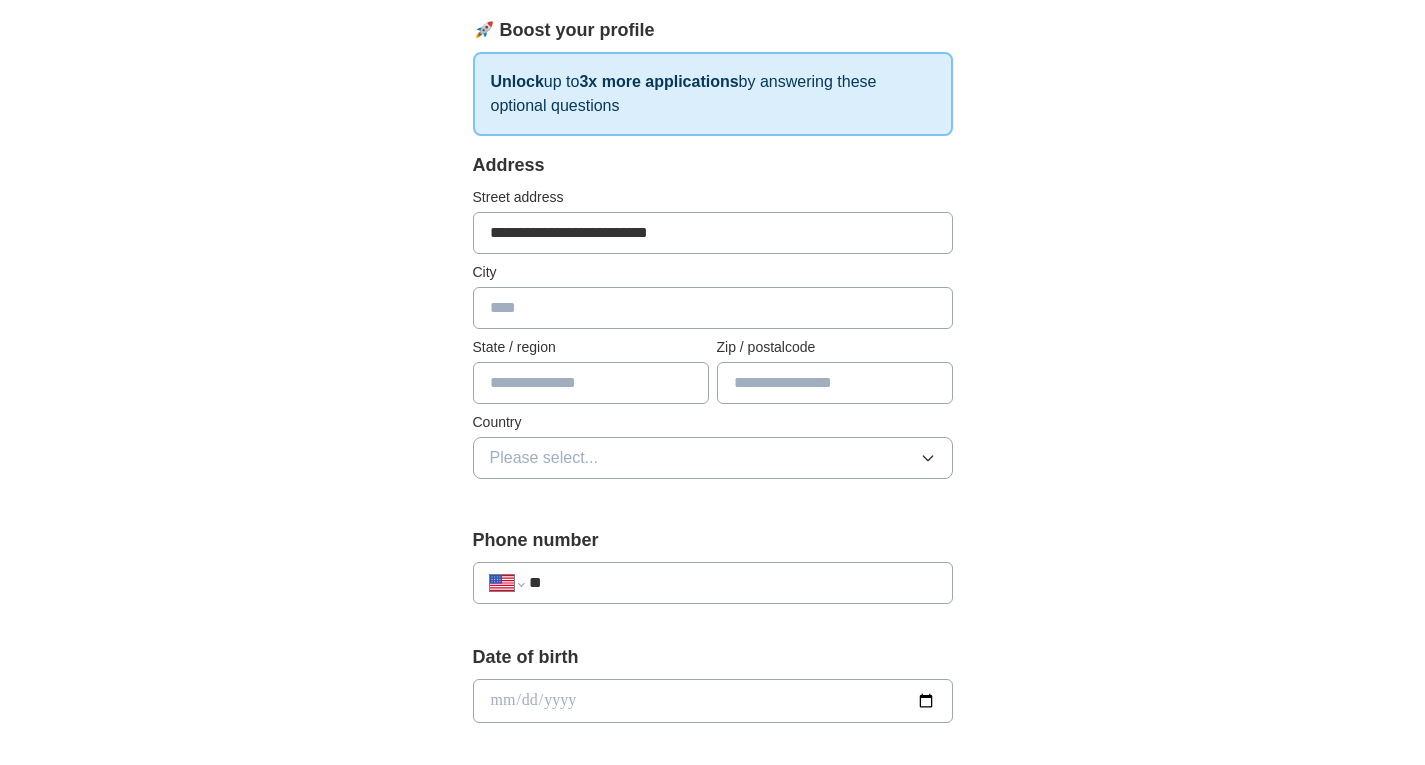 type on "******" 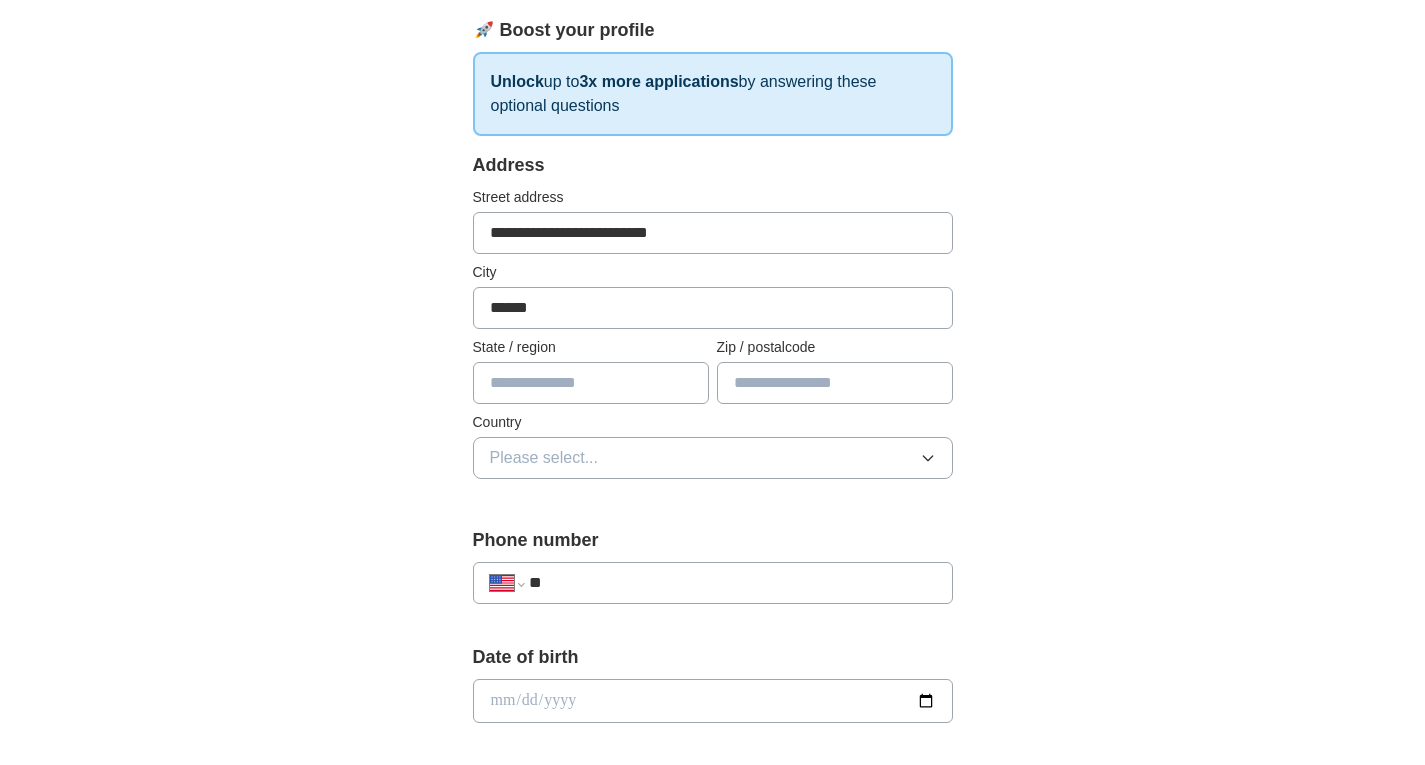 type on "**" 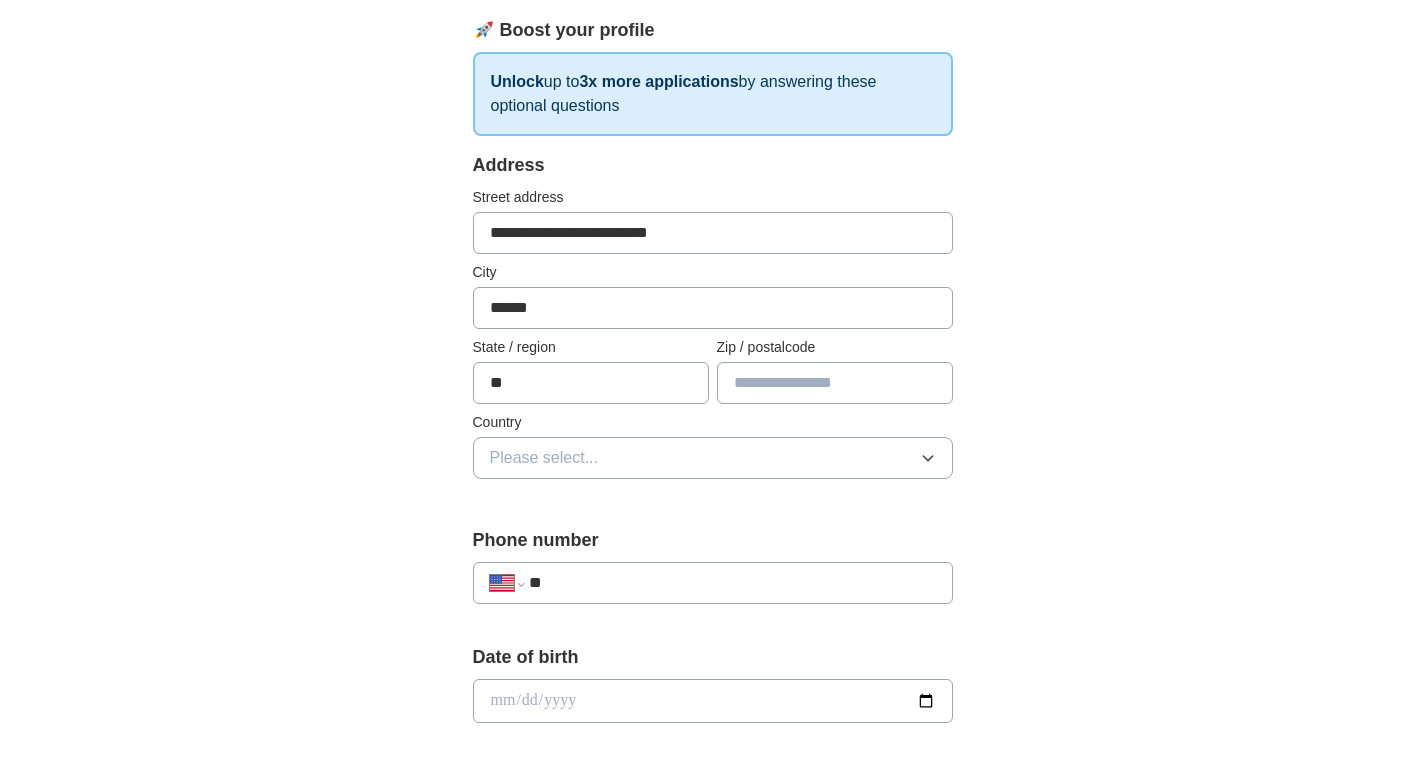 type on "*****" 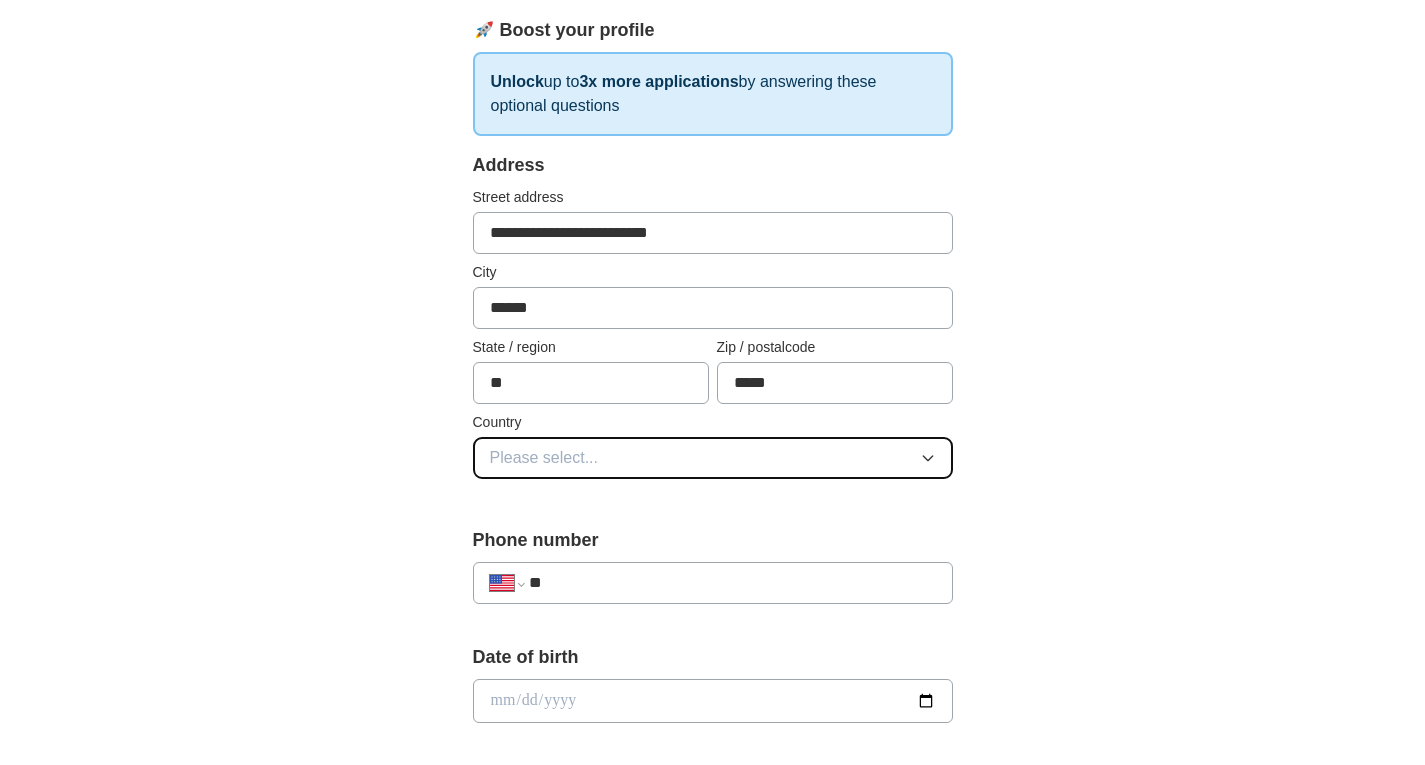 click on "Please select..." at bounding box center (713, 458) 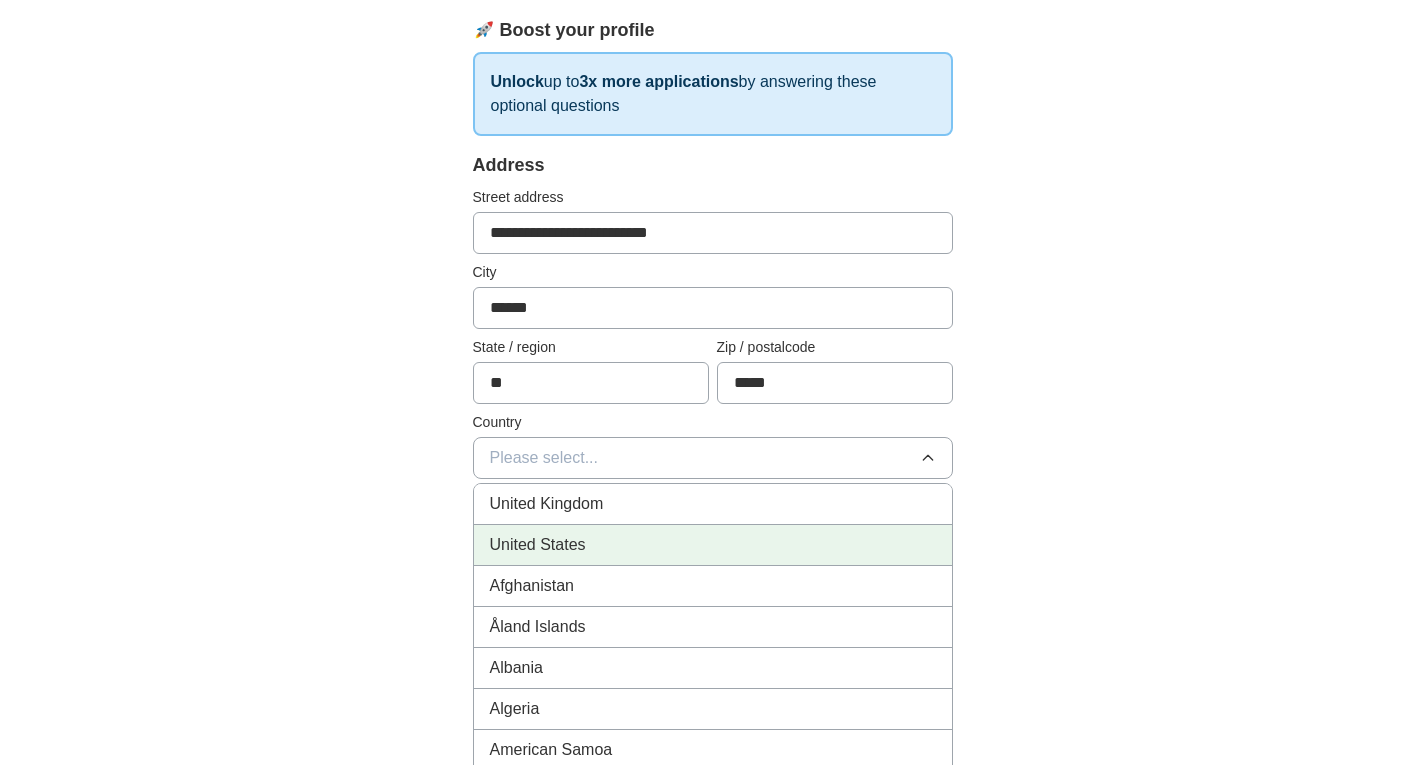 click on "United States" at bounding box center [713, 545] 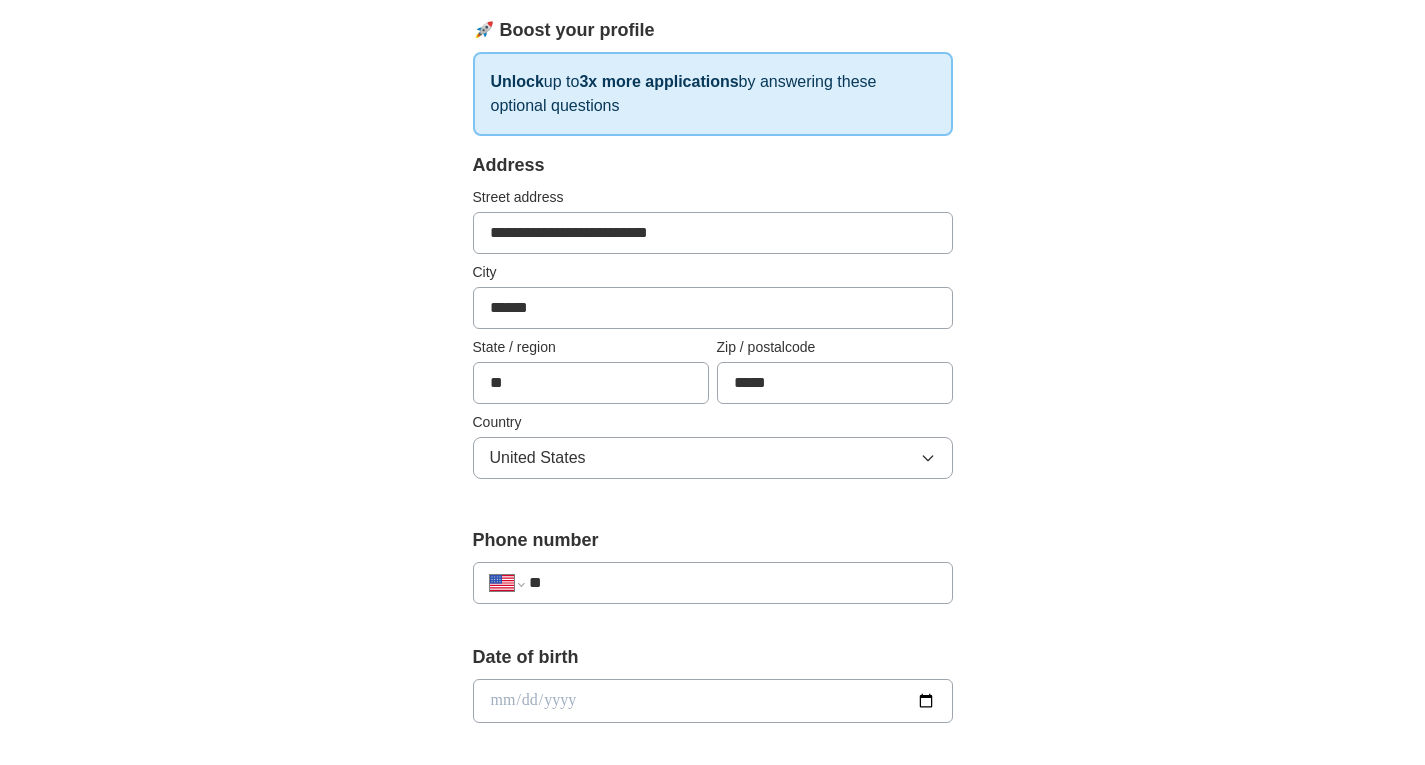 click on "**" at bounding box center (732, 583) 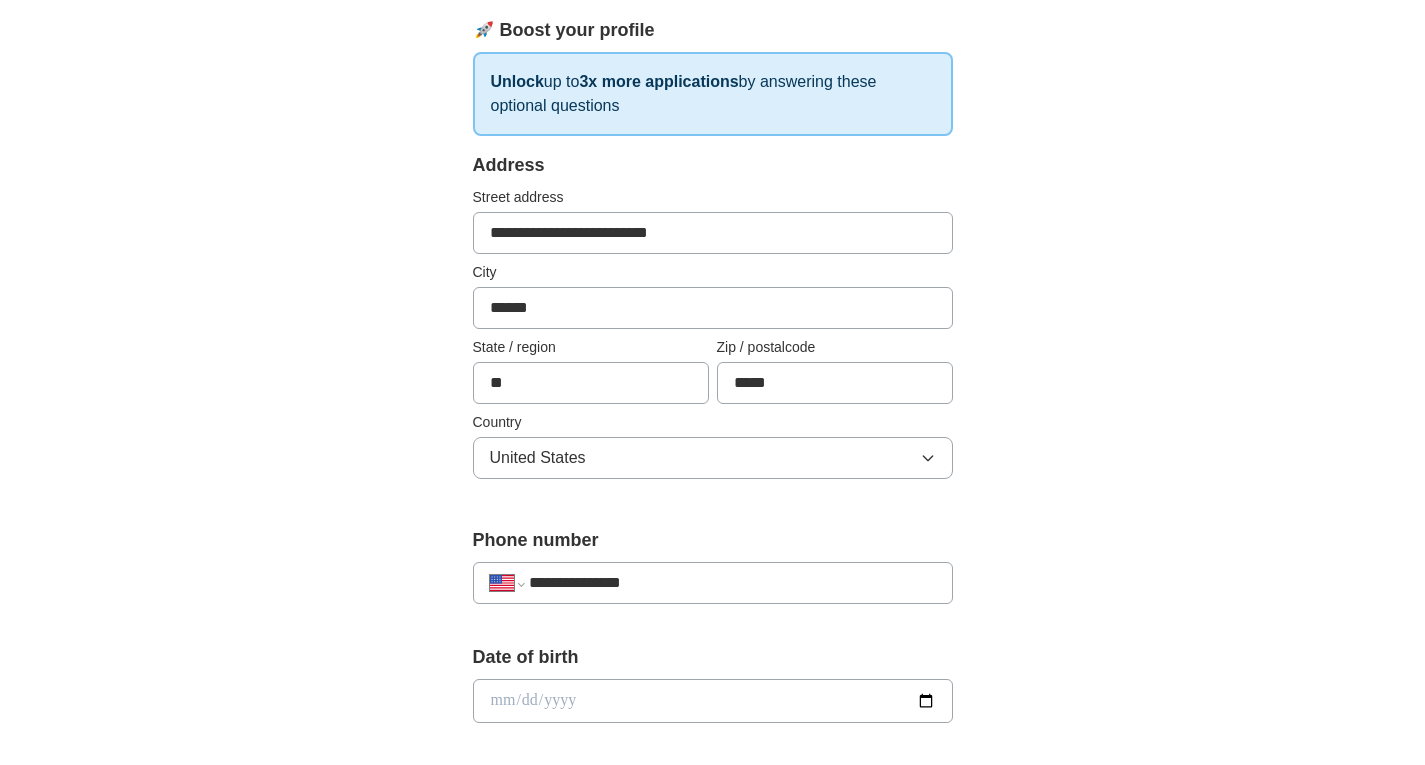type on "**********" 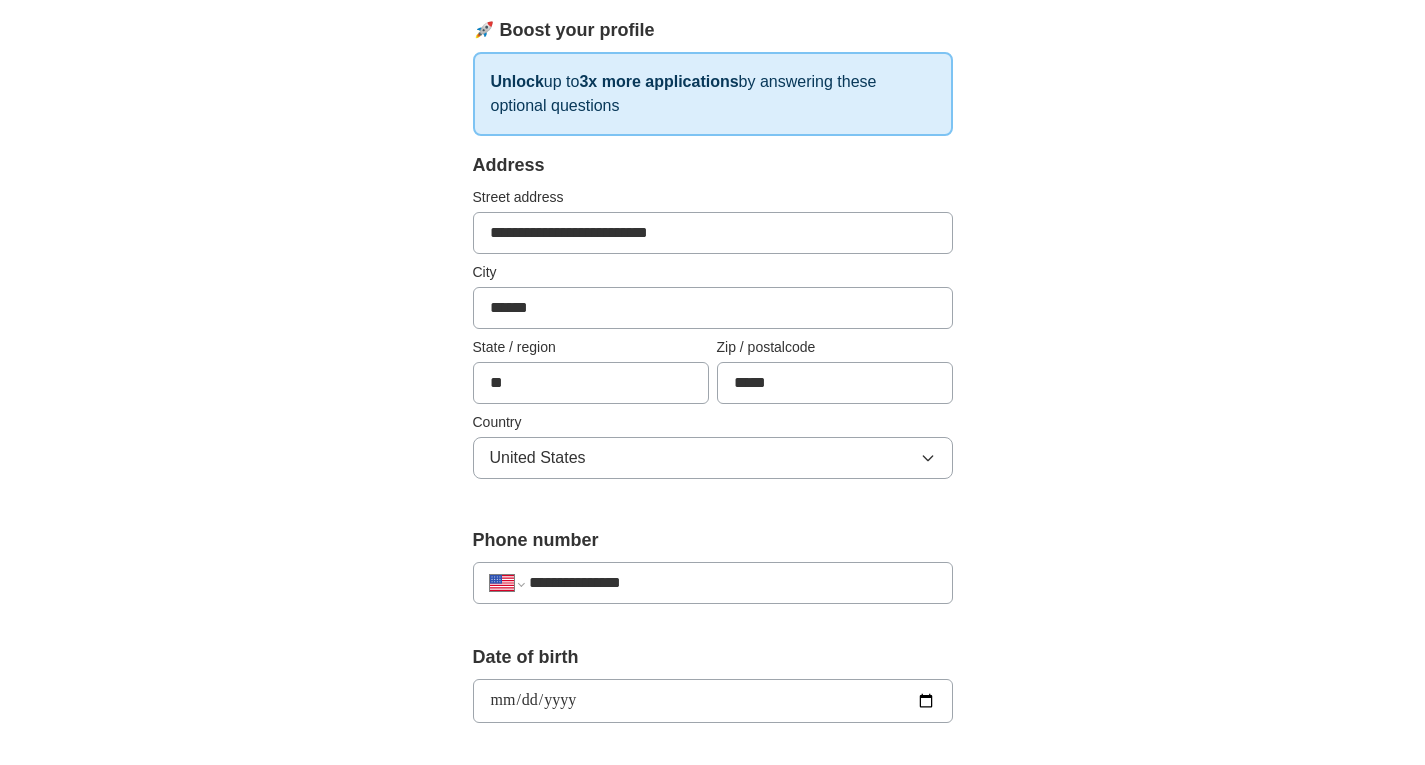type on "**********" 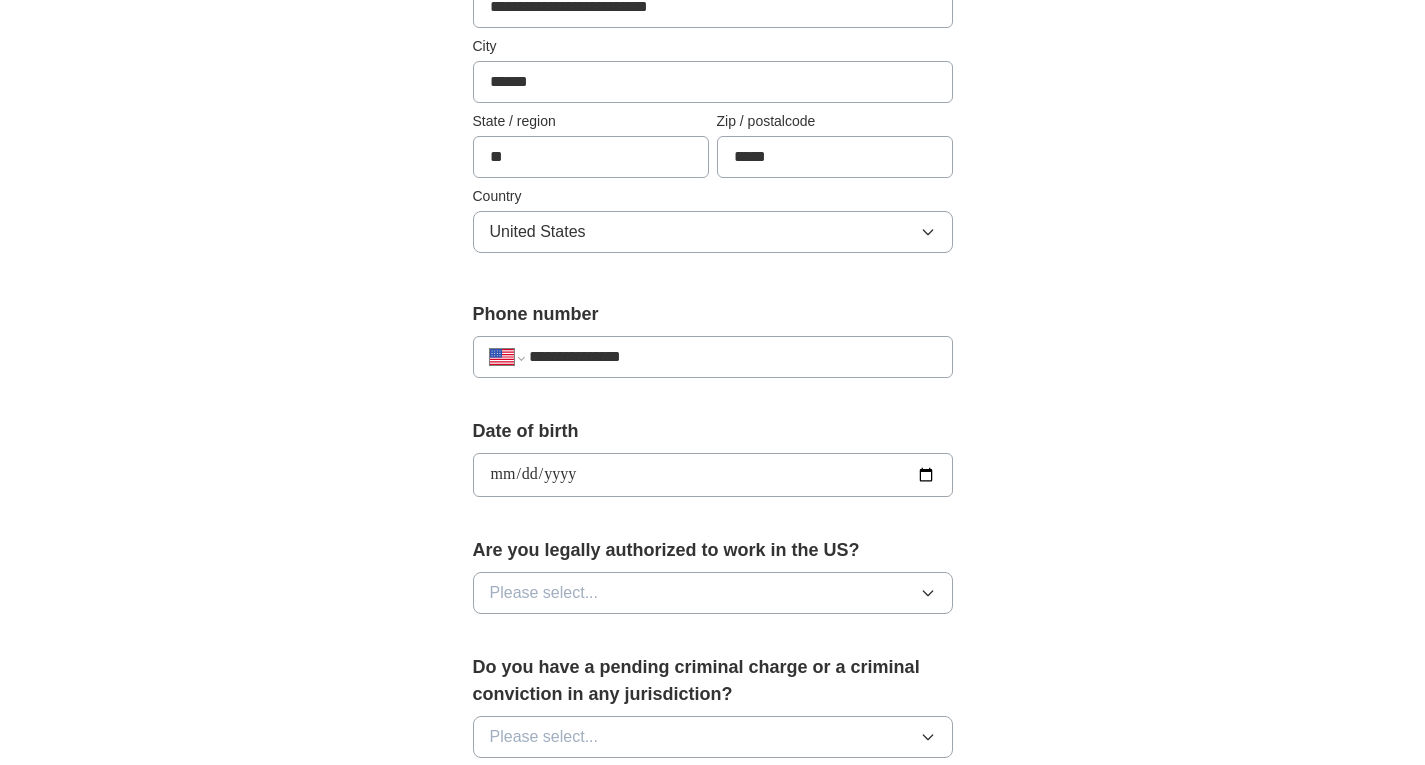 scroll, scrollTop: 530, scrollLeft: 0, axis: vertical 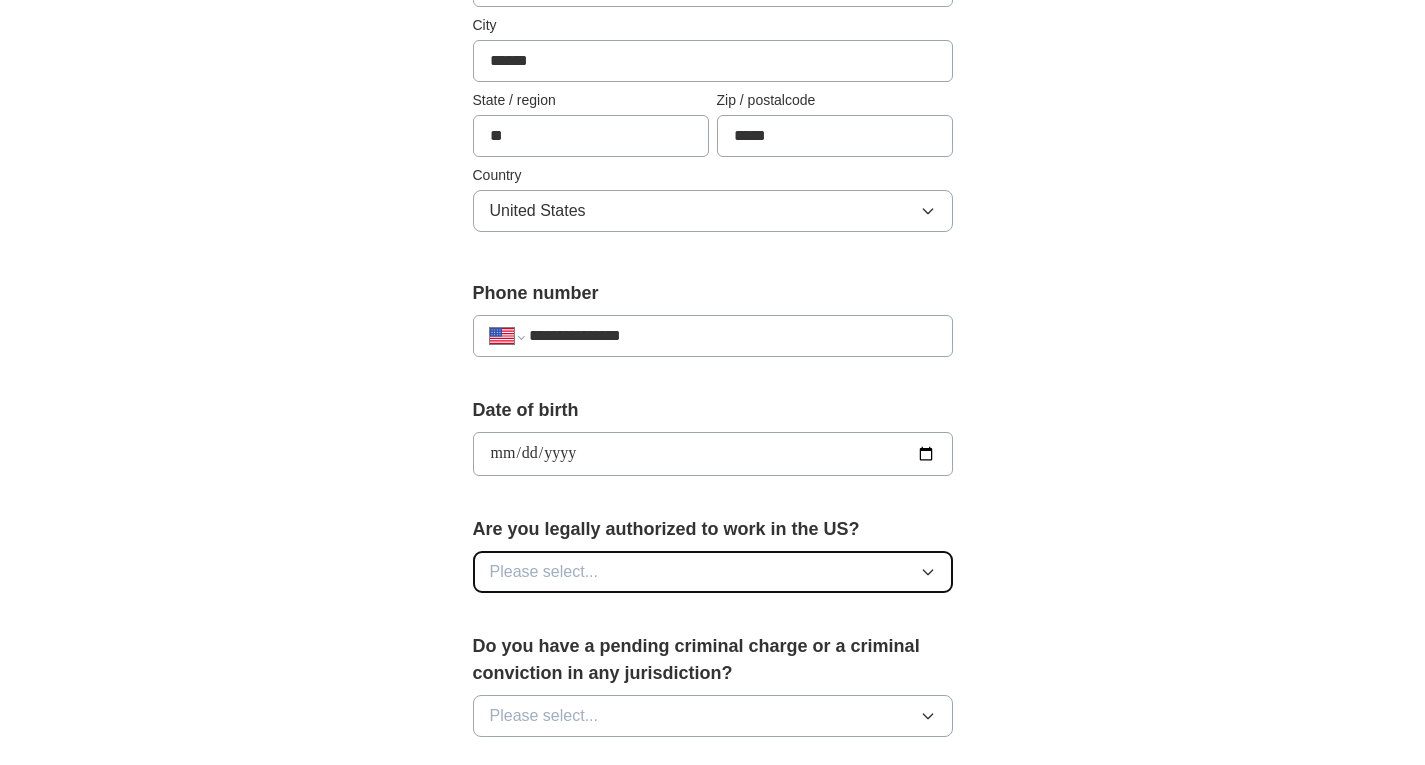 click on "Please select..." at bounding box center (713, 572) 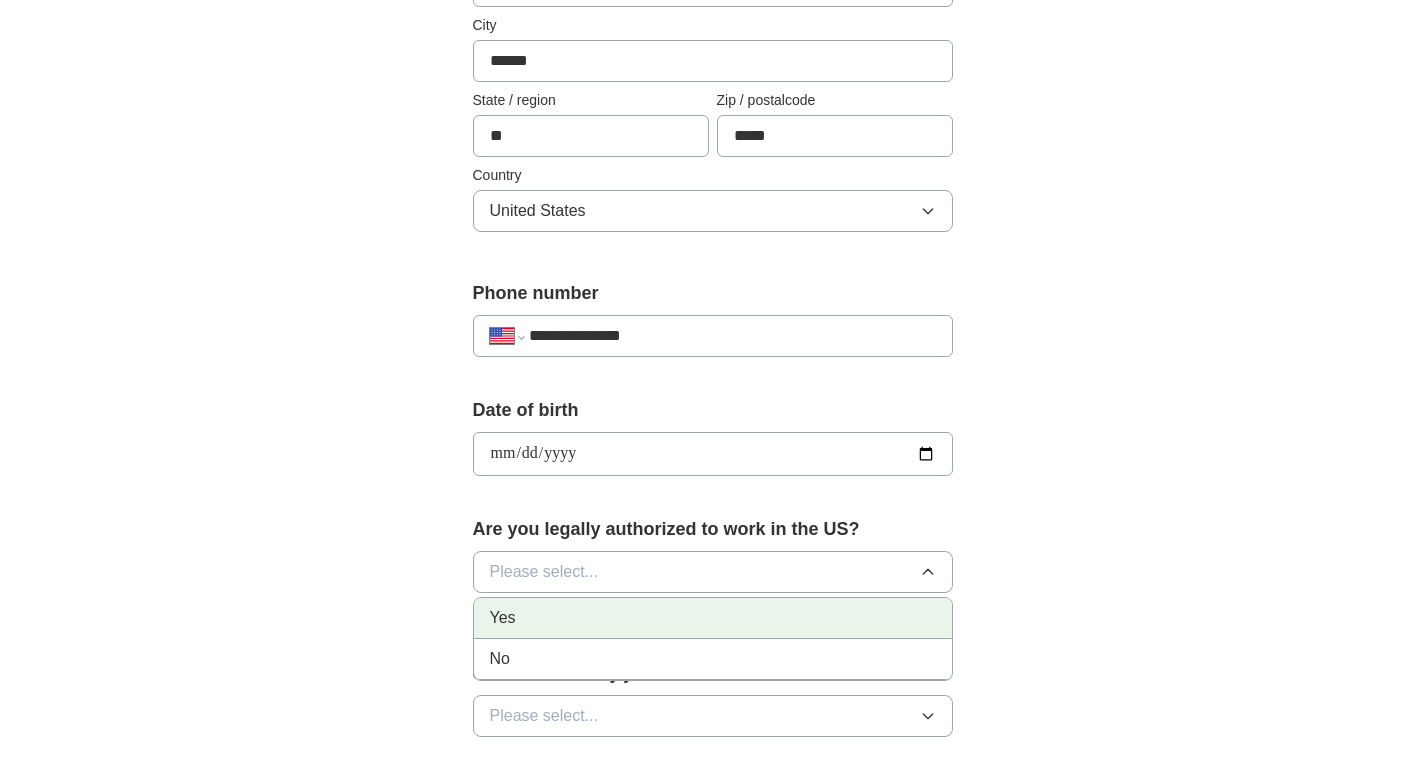click on "Yes" at bounding box center (713, 618) 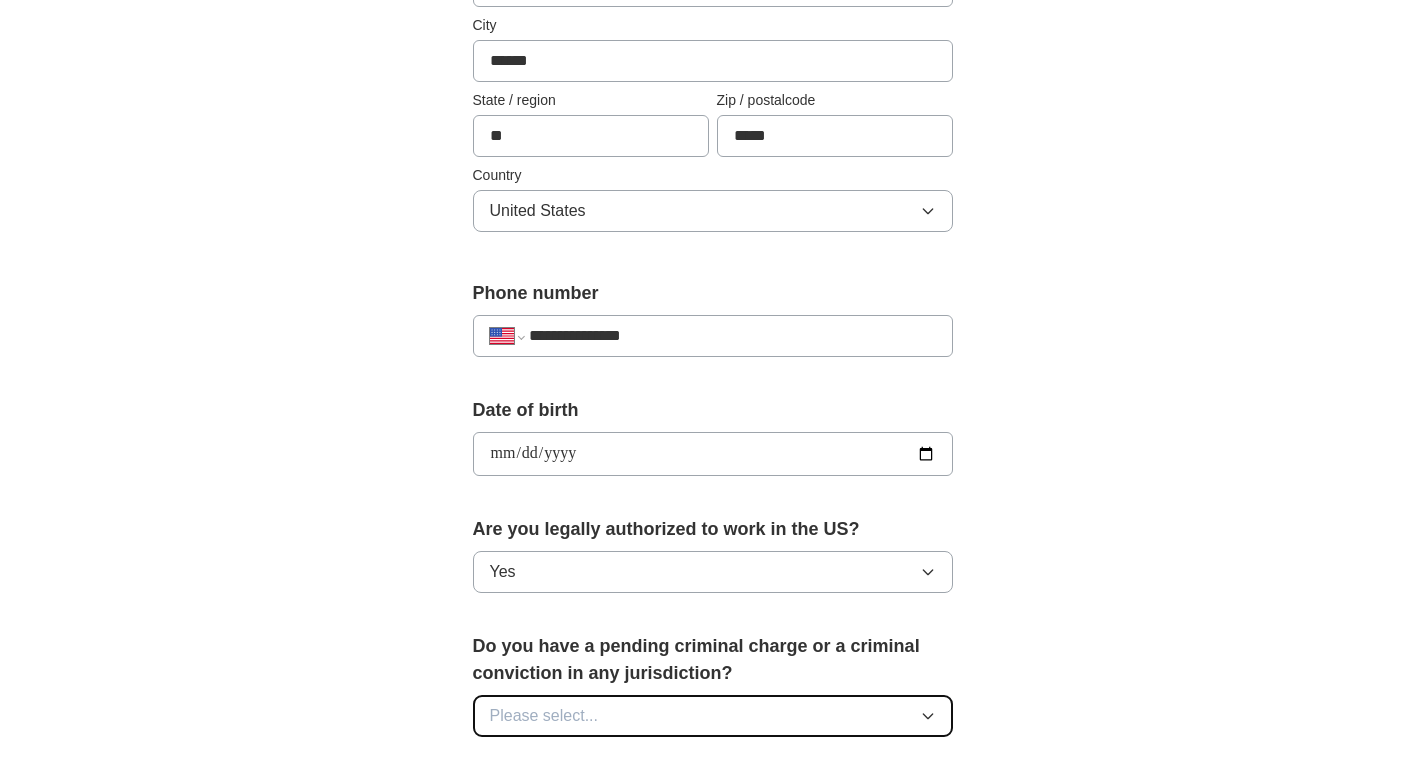 click on "Please select..." at bounding box center (713, 716) 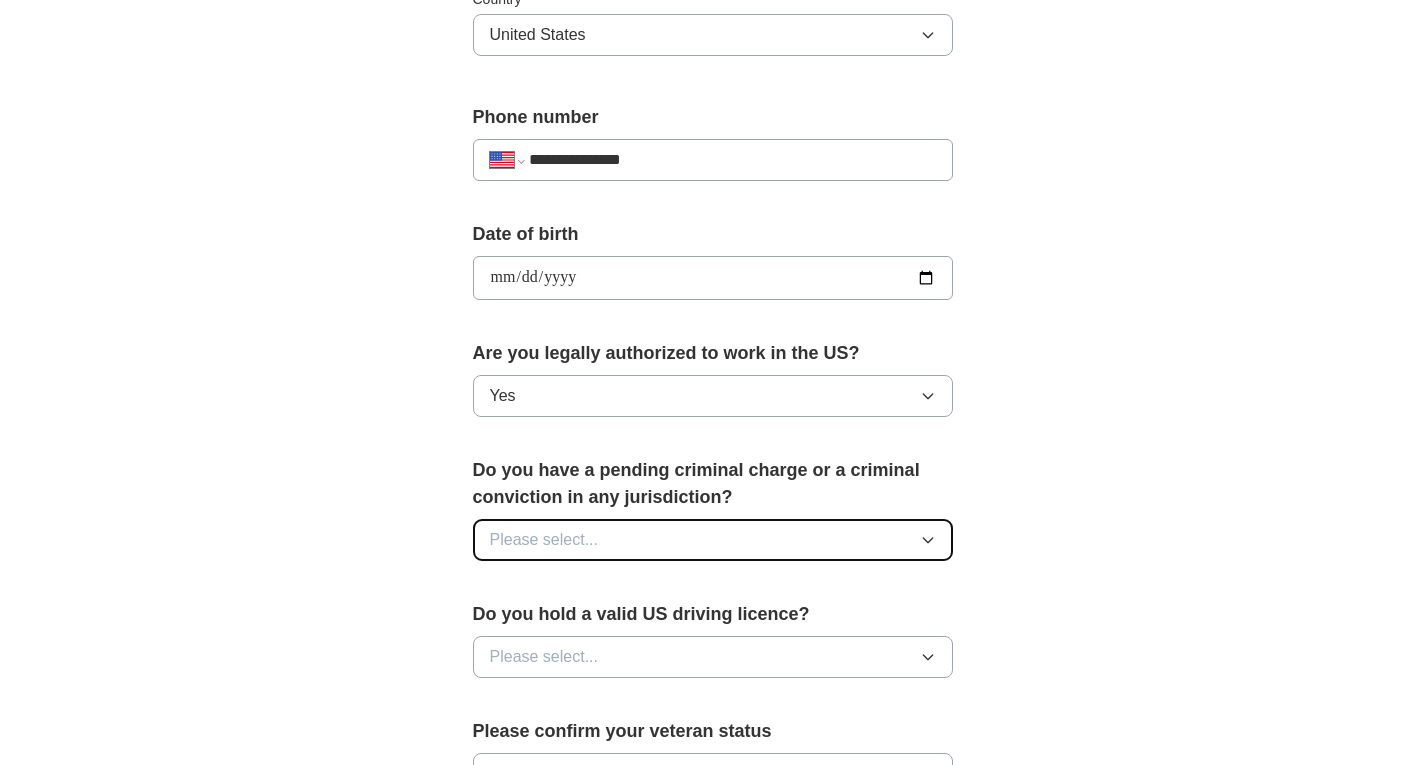 scroll, scrollTop: 713, scrollLeft: 0, axis: vertical 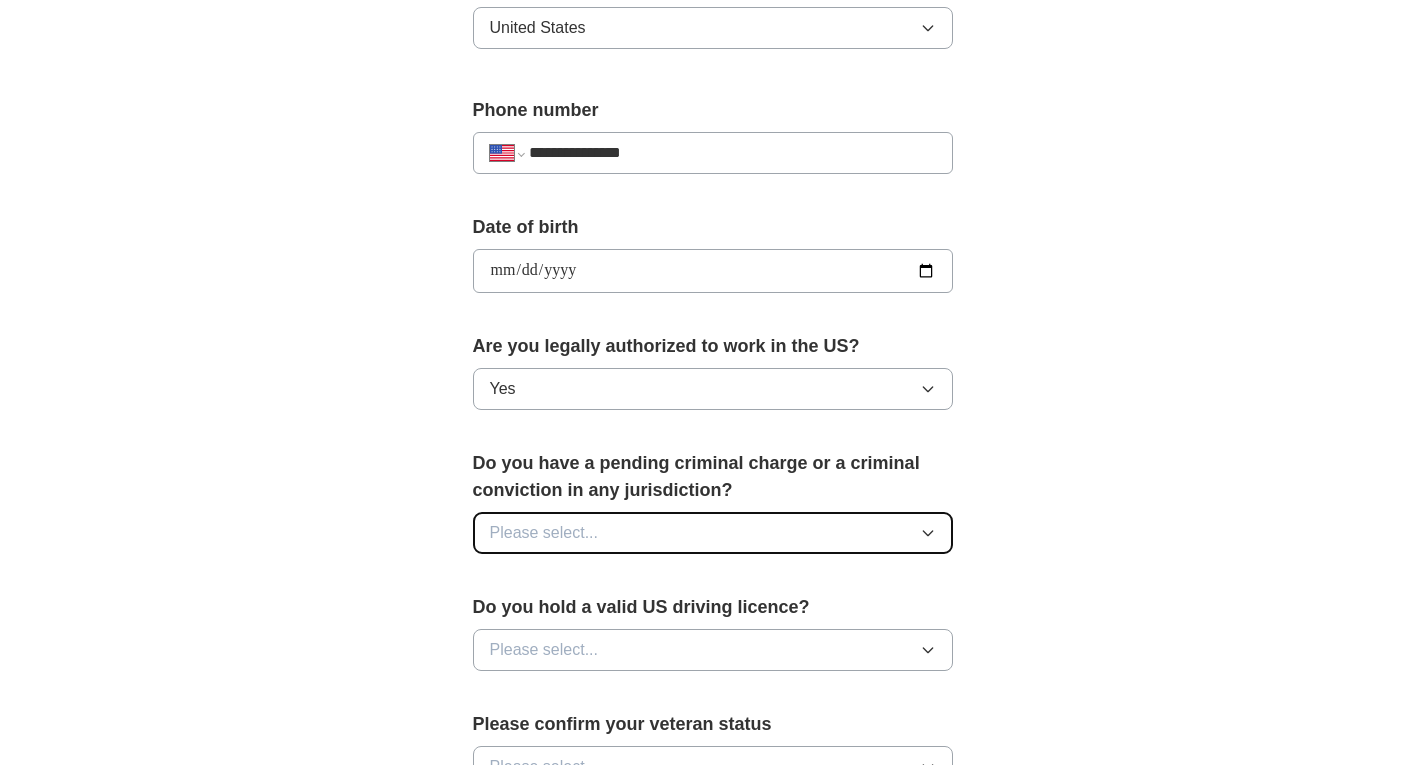 click on "Please select..." at bounding box center (713, 533) 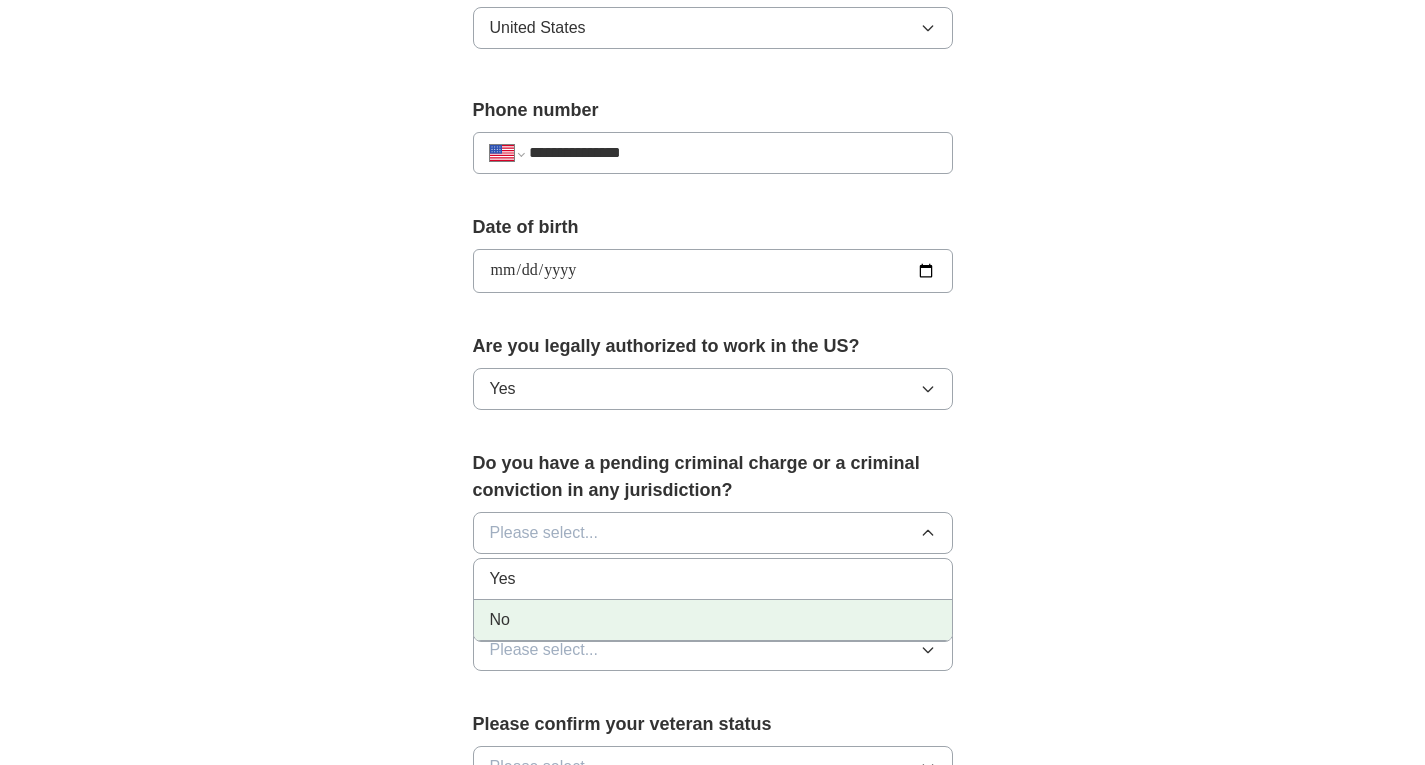 click on "No" at bounding box center [713, 620] 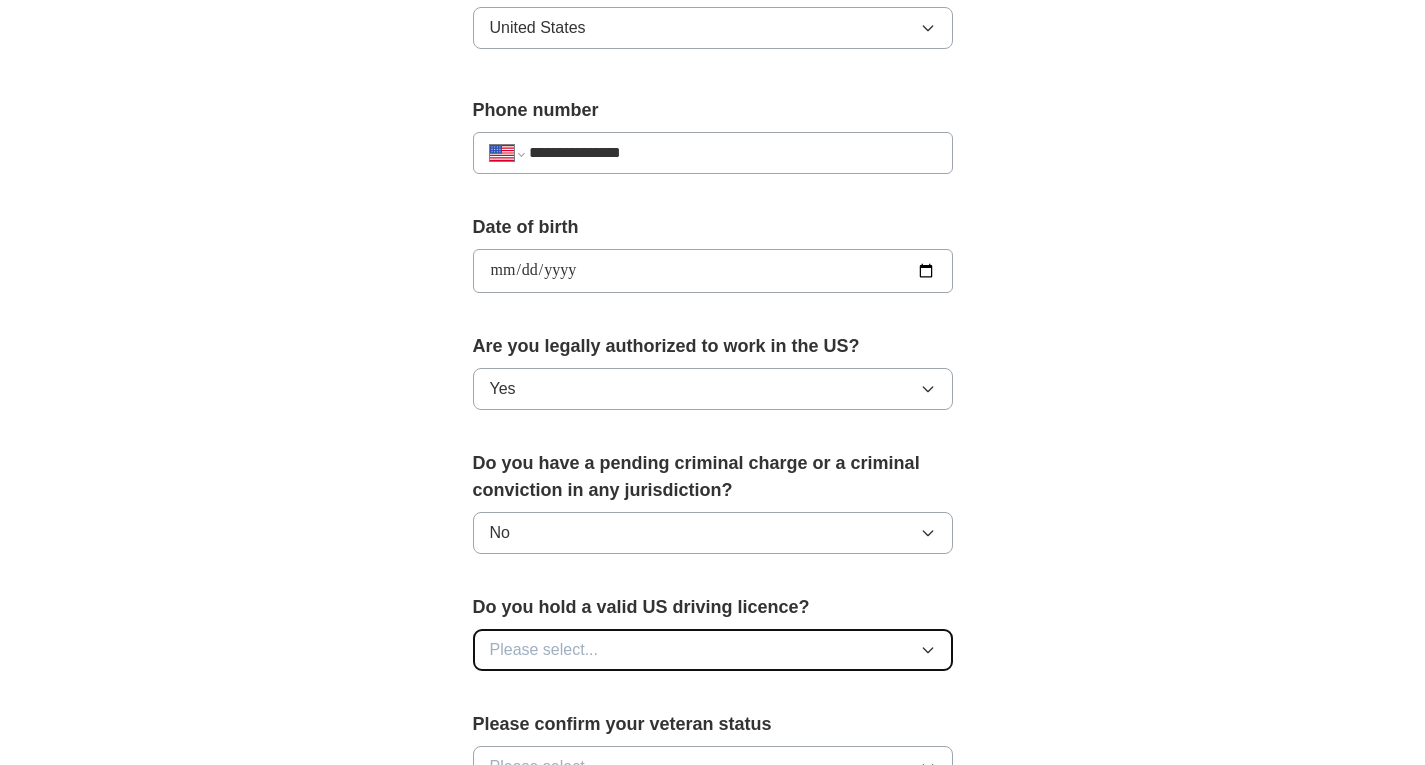 click on "Please select..." at bounding box center [713, 650] 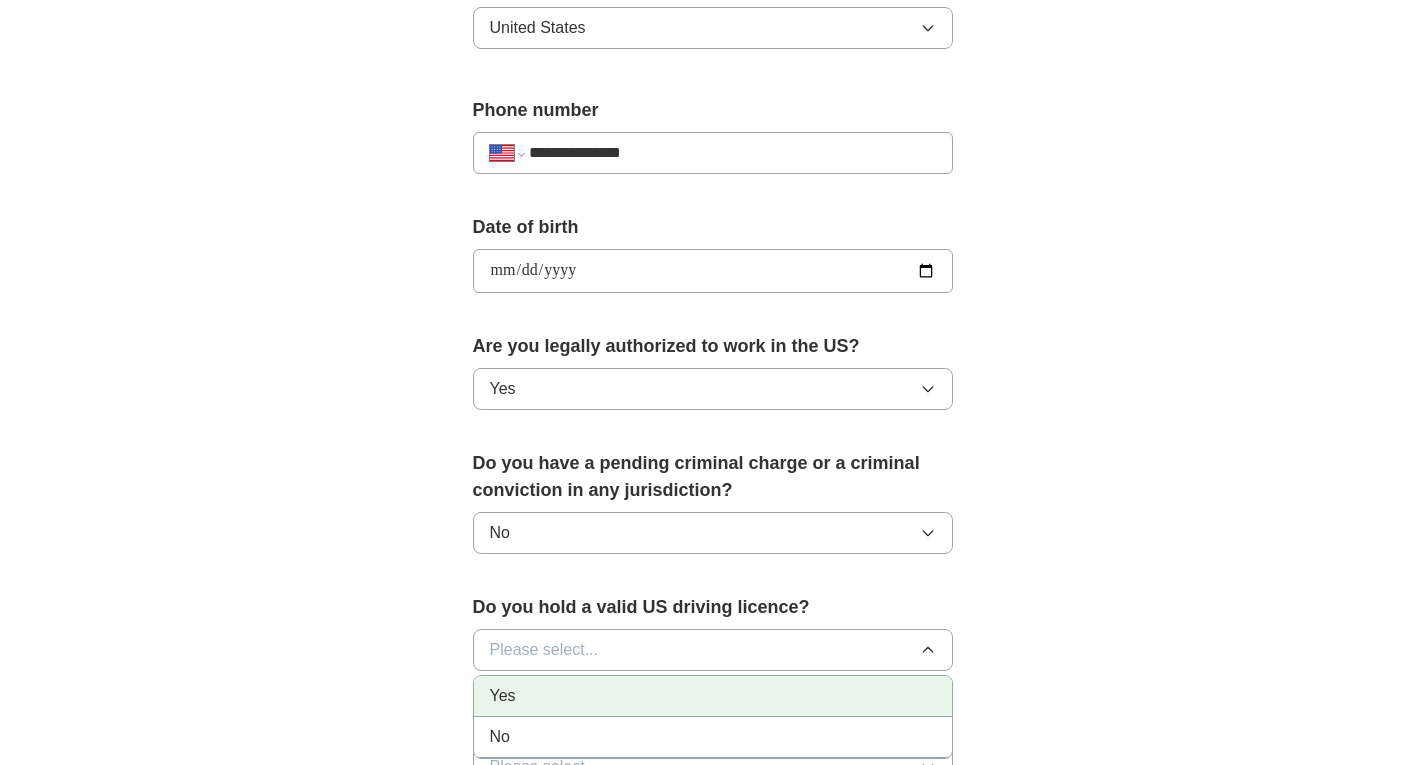 click on "Yes" at bounding box center [713, 696] 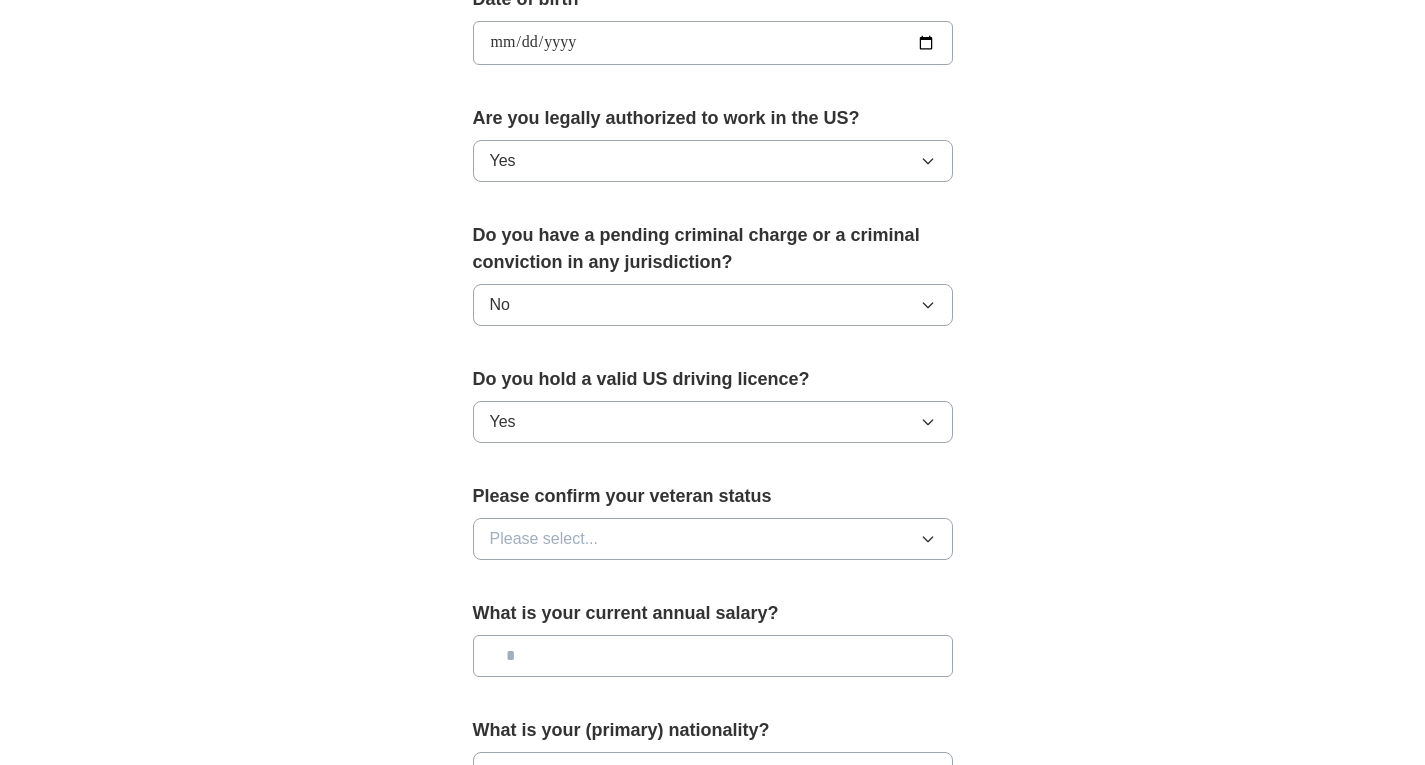 scroll, scrollTop: 946, scrollLeft: 0, axis: vertical 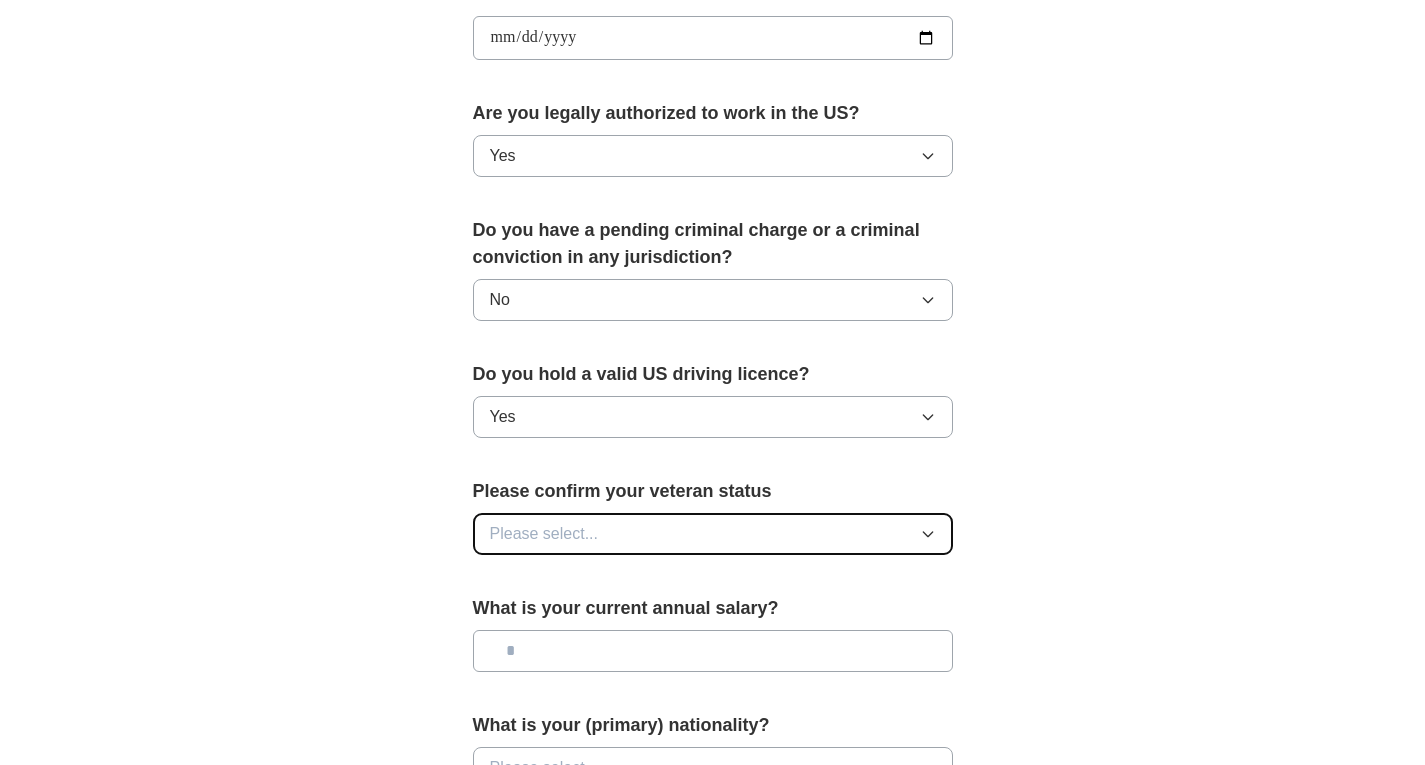 click on "Please select..." at bounding box center (713, 534) 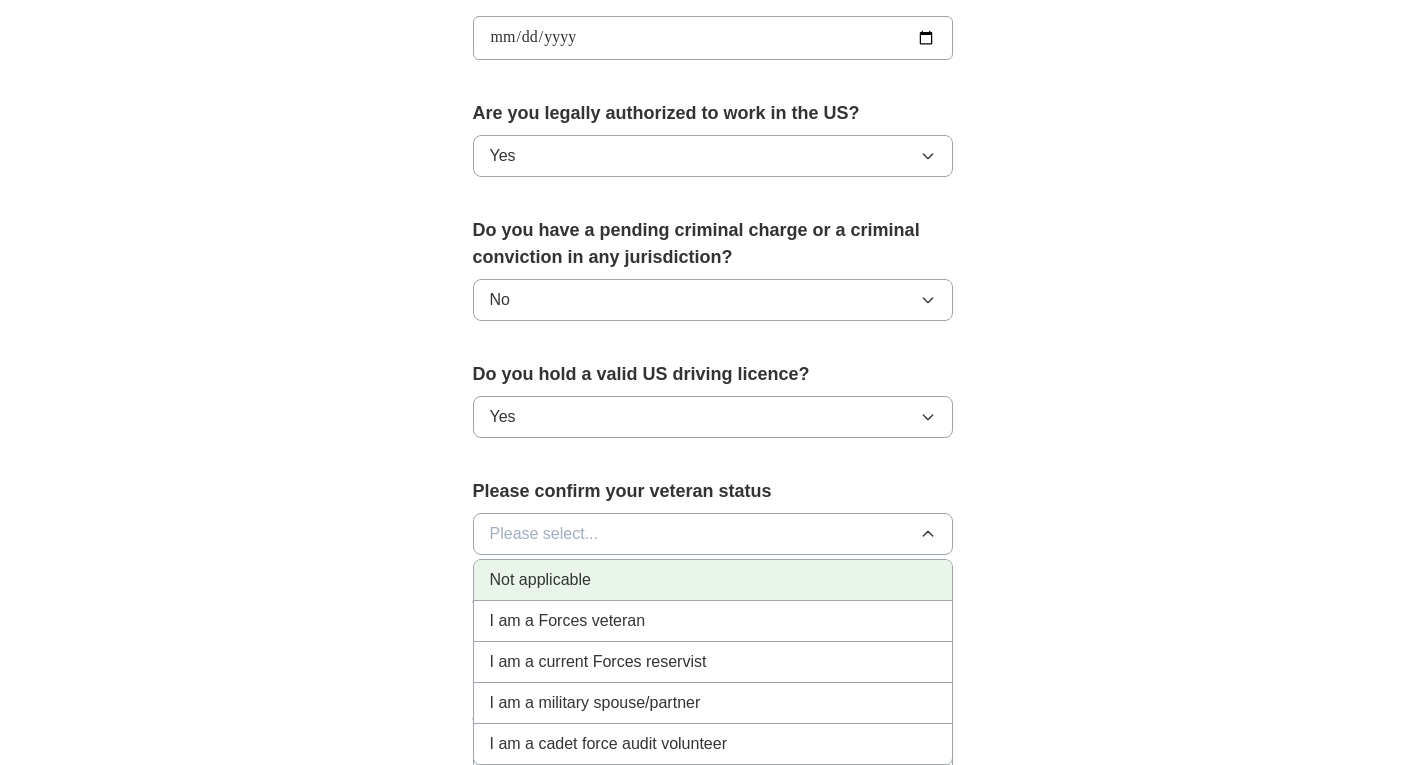 click on "Not applicable" at bounding box center (713, 580) 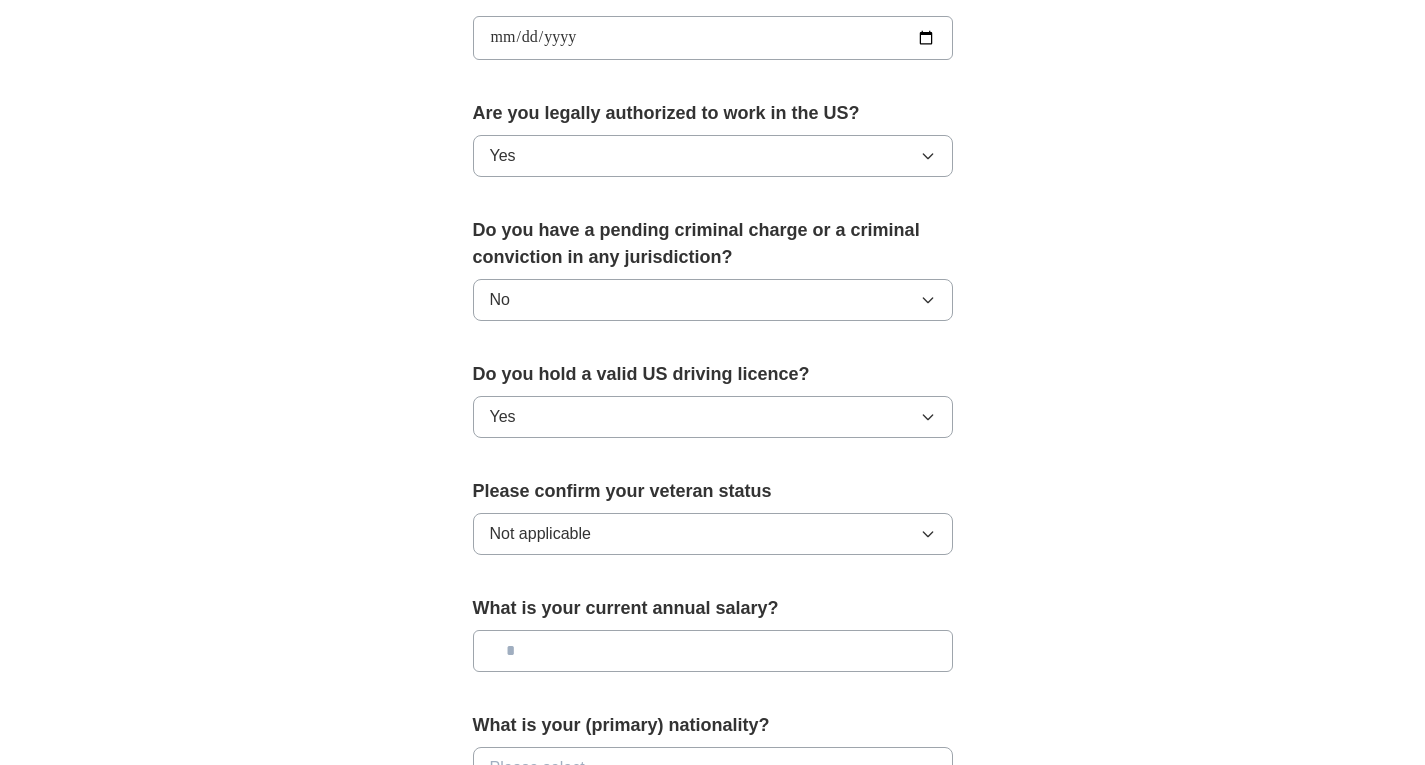 click at bounding box center (713, 651) 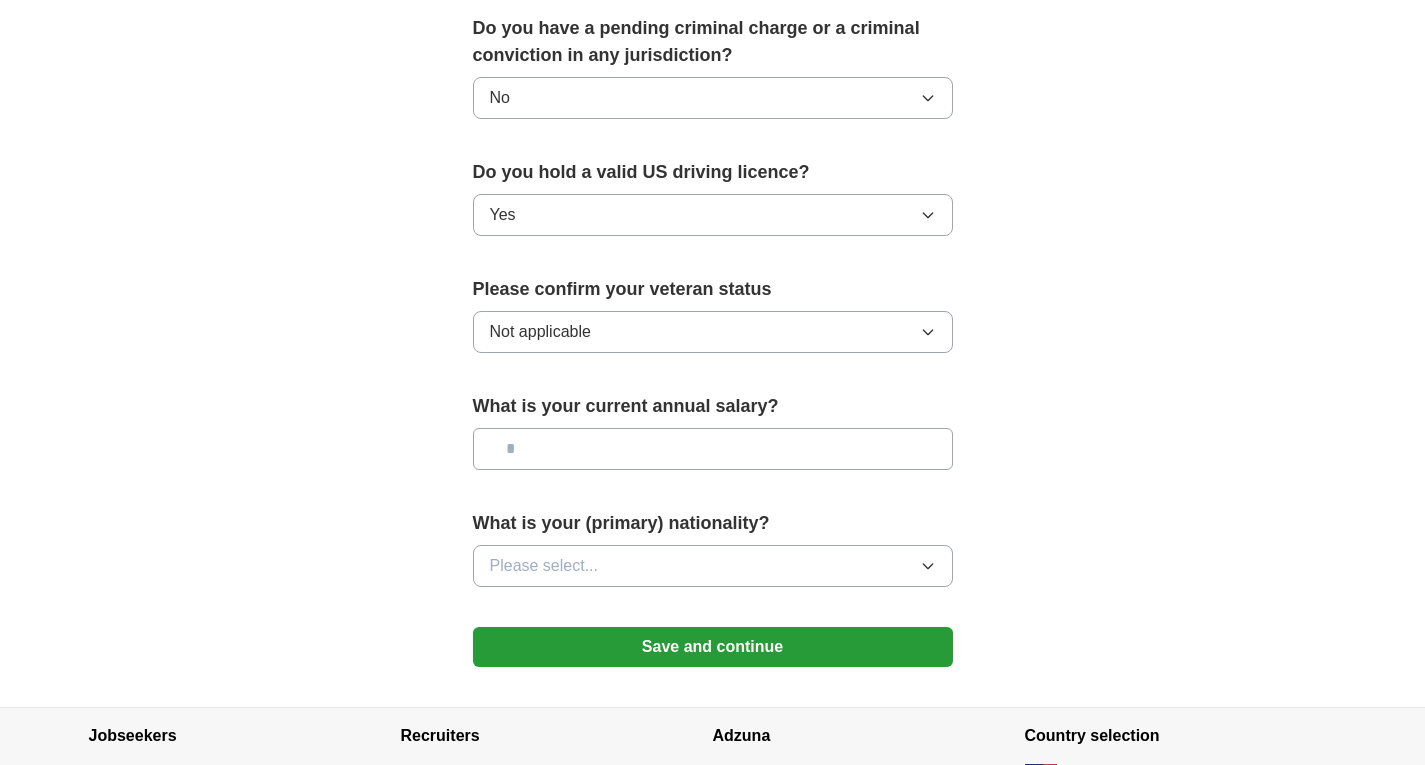 scroll, scrollTop: 1146, scrollLeft: 0, axis: vertical 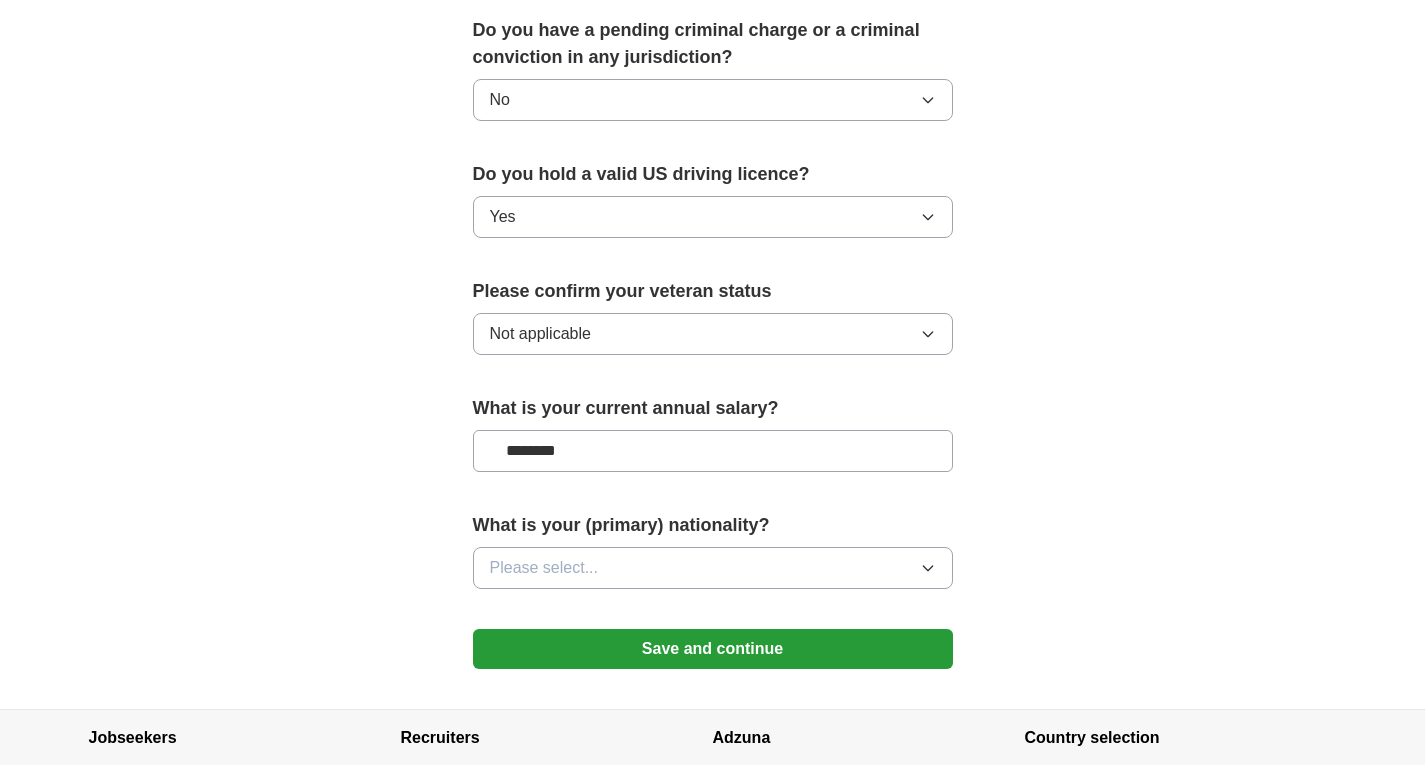 type on "********" 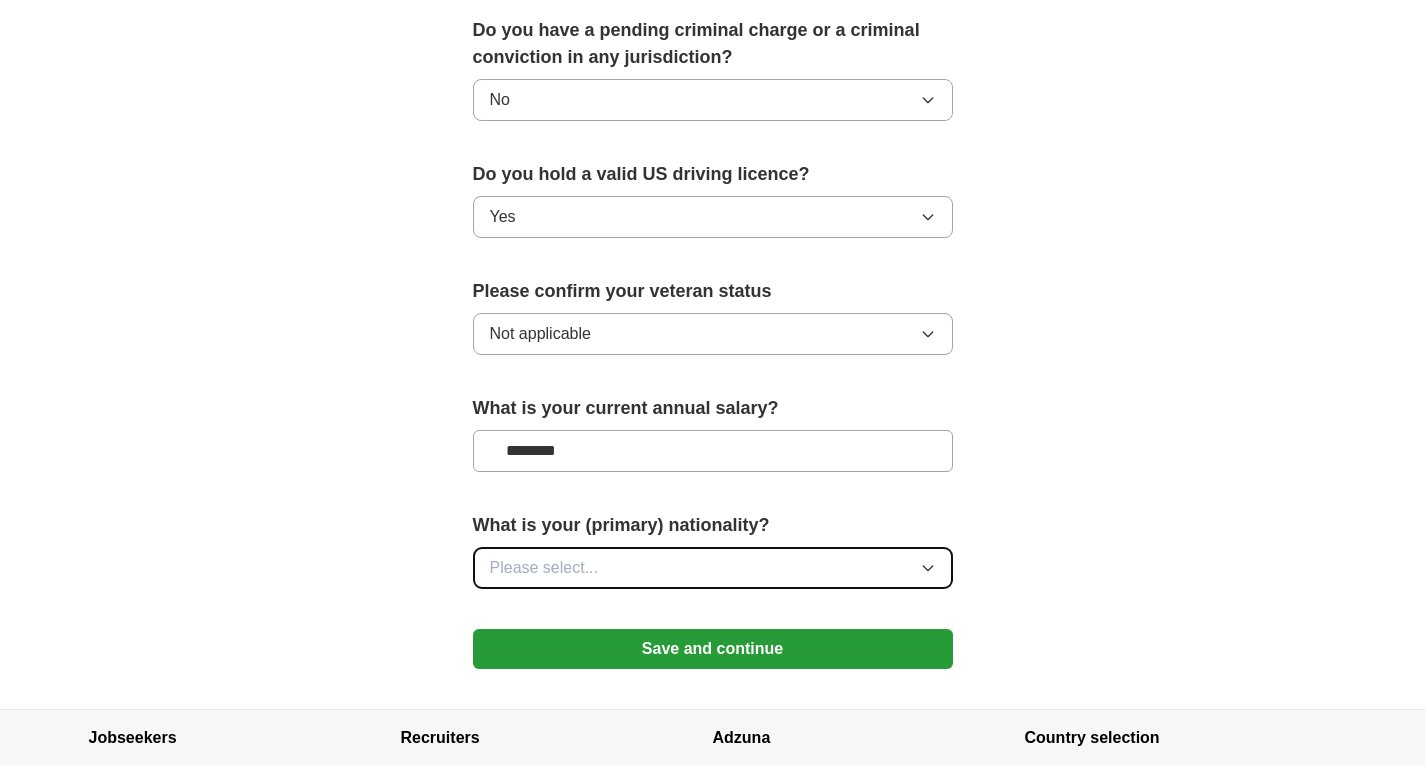 click on "Please select..." at bounding box center (713, 568) 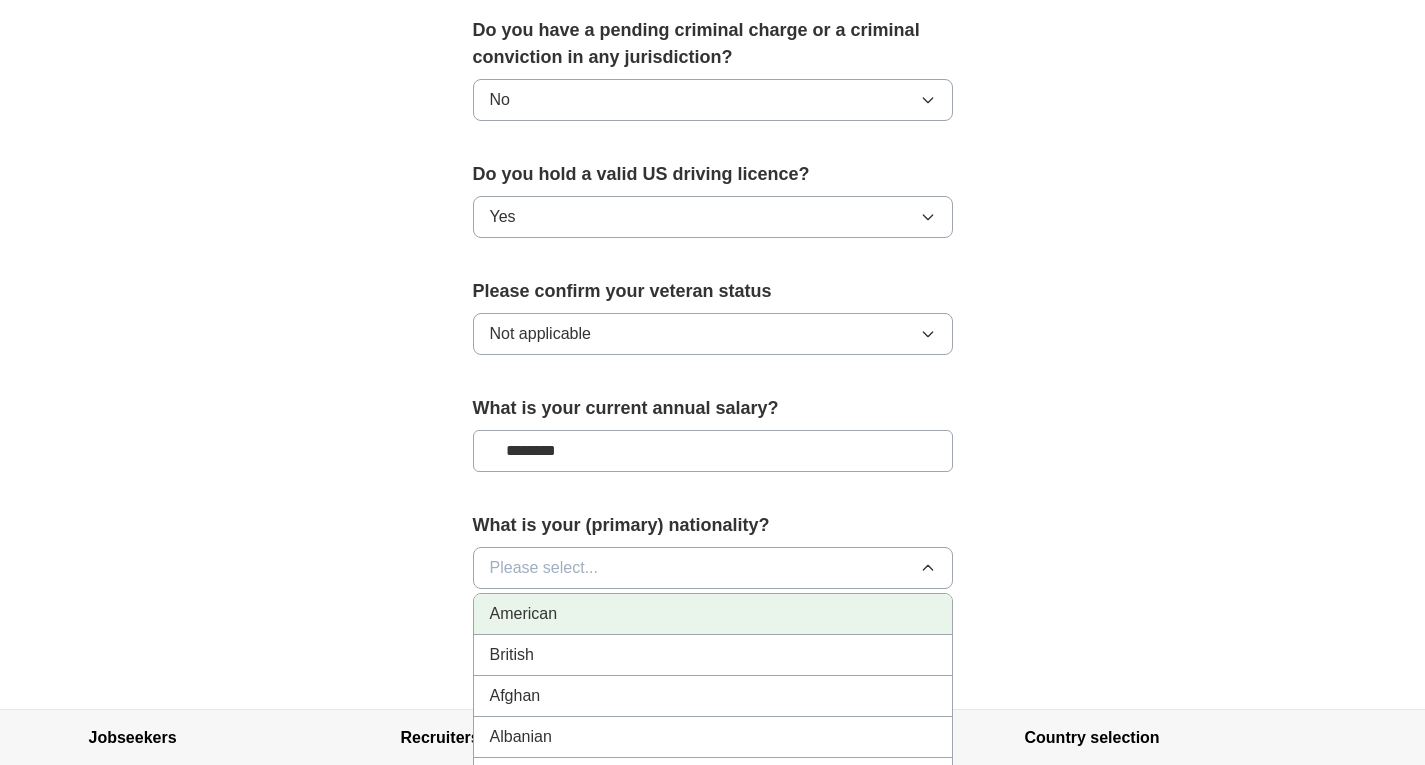 click on "American" at bounding box center (713, 614) 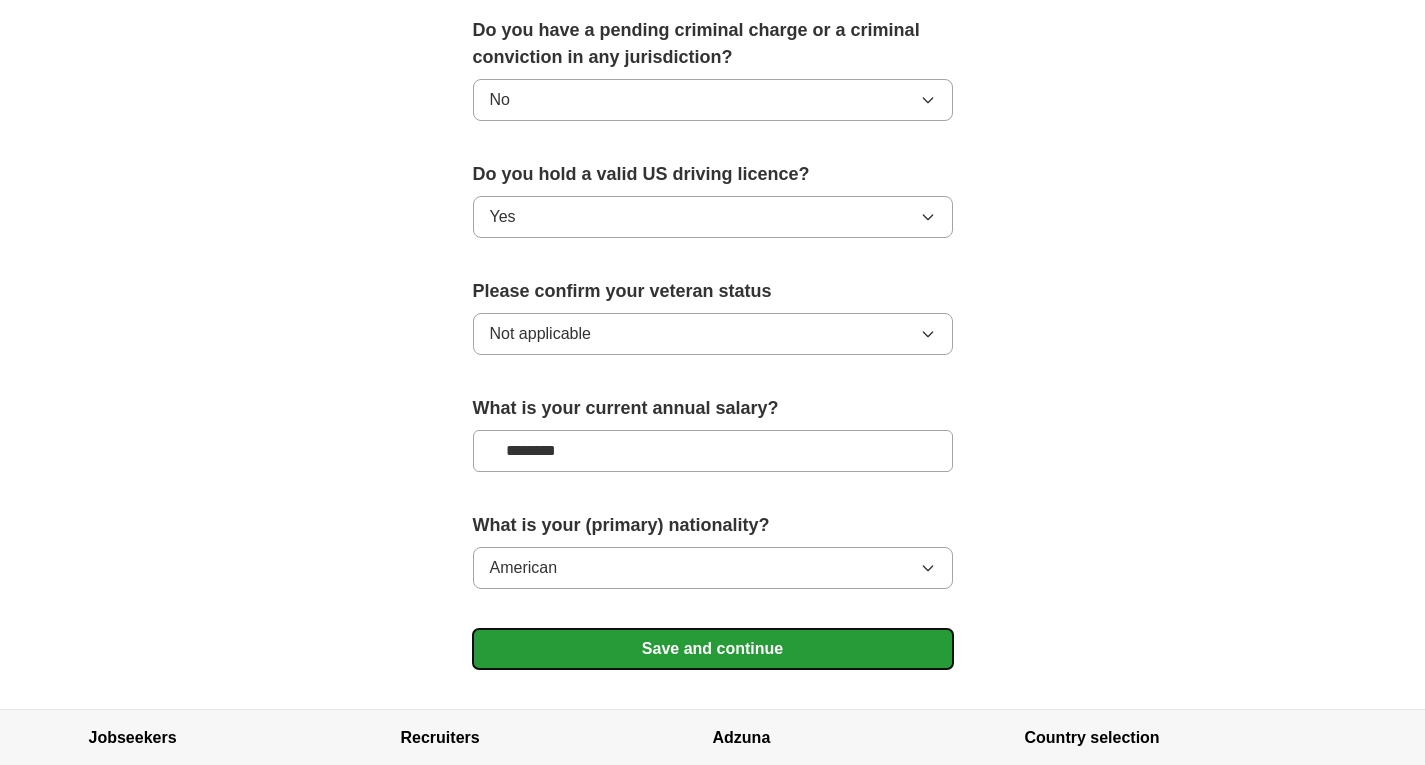 click on "Save and continue" at bounding box center (713, 649) 